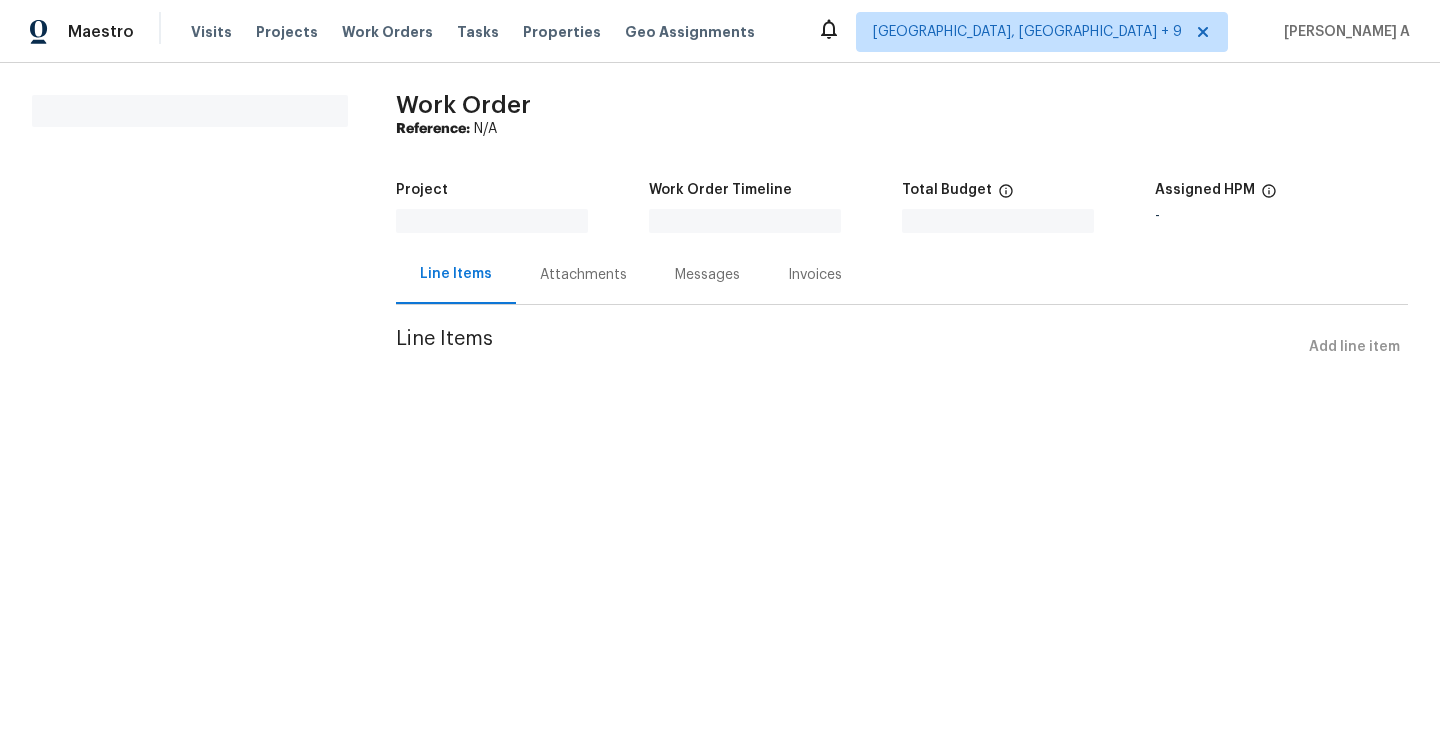 scroll, scrollTop: 0, scrollLeft: 0, axis: both 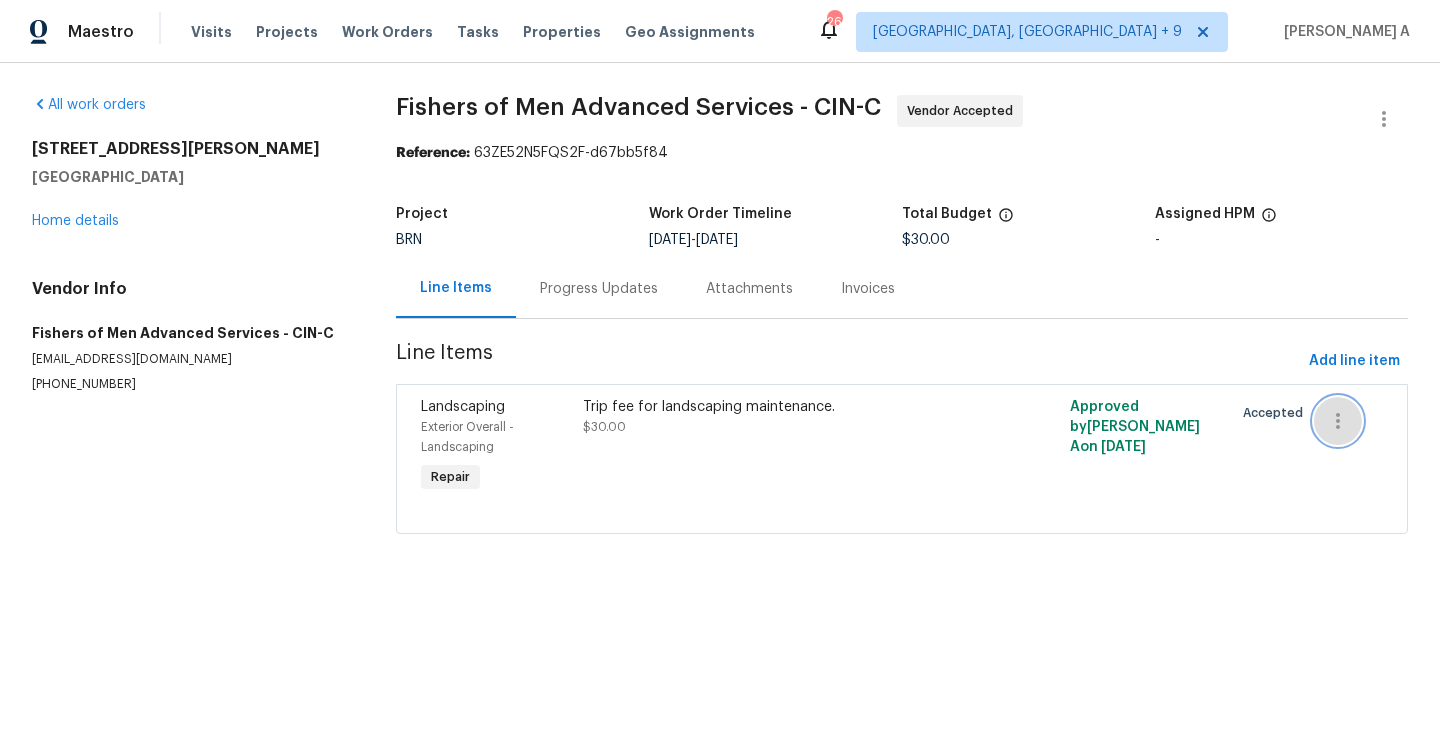 click 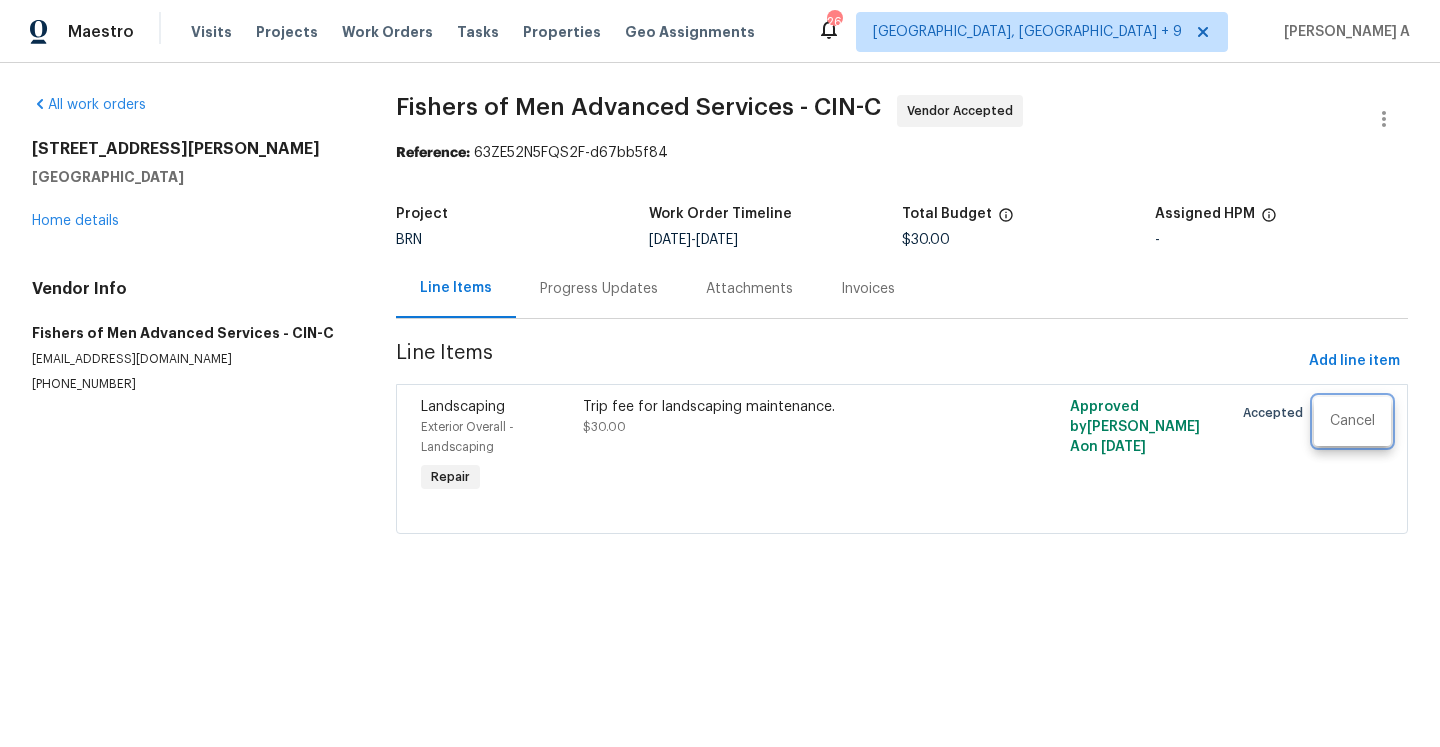 click at bounding box center (720, 373) 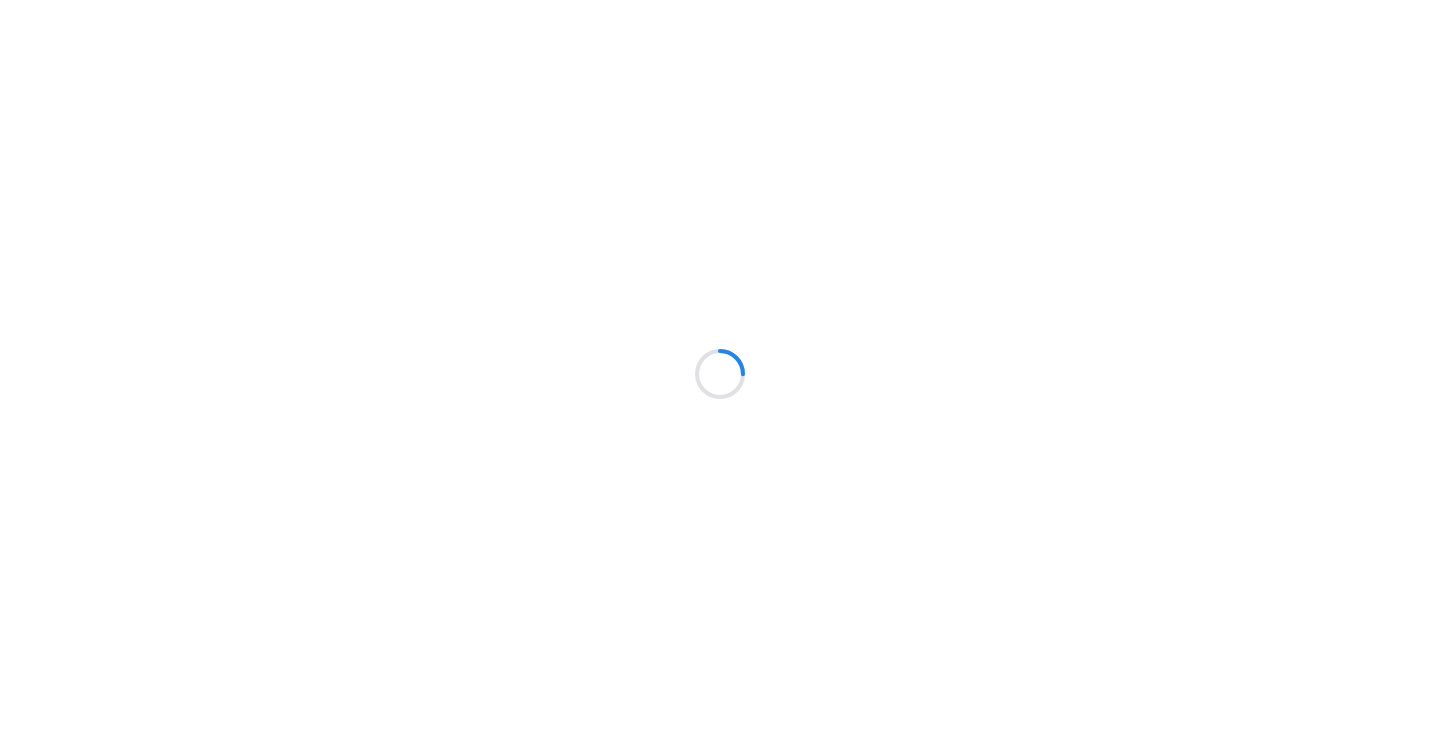 scroll, scrollTop: 0, scrollLeft: 0, axis: both 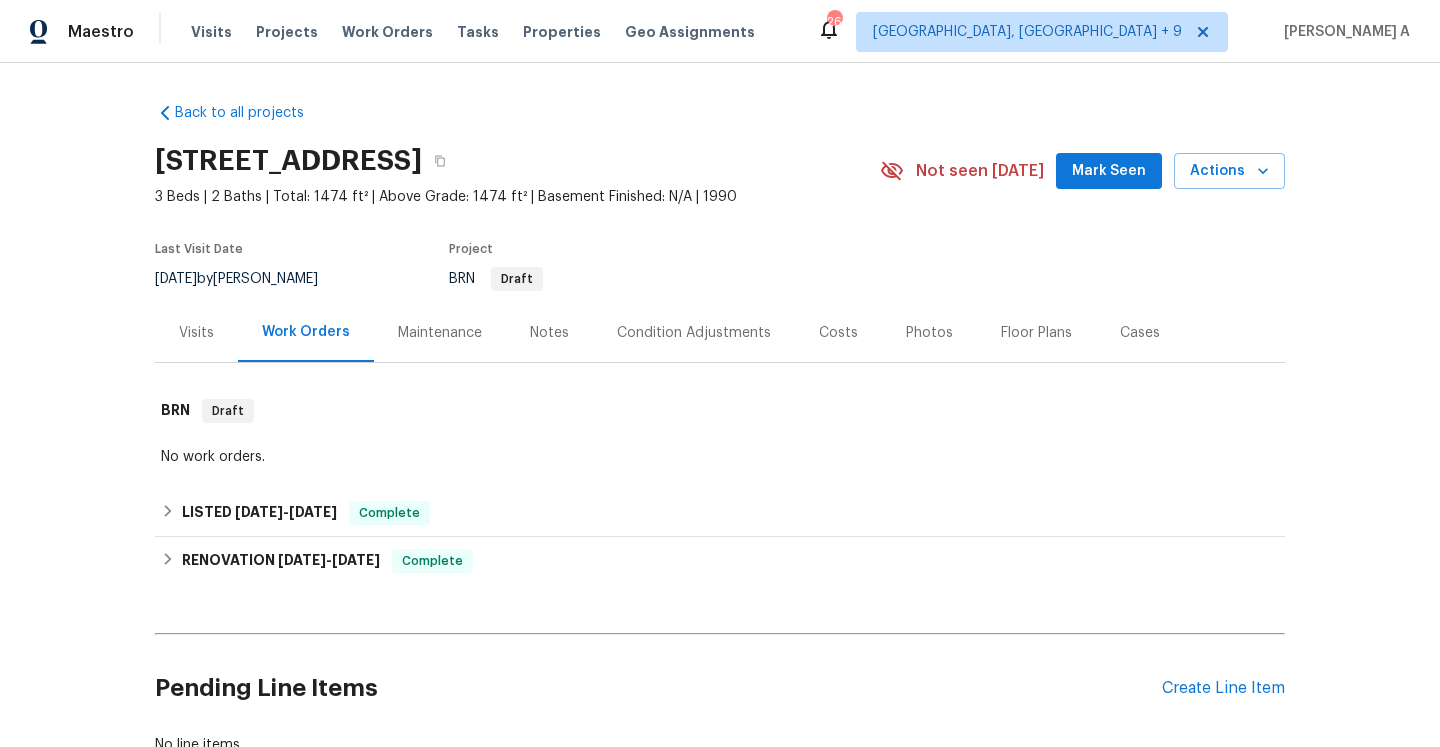click on "Visits" at bounding box center (196, 333) 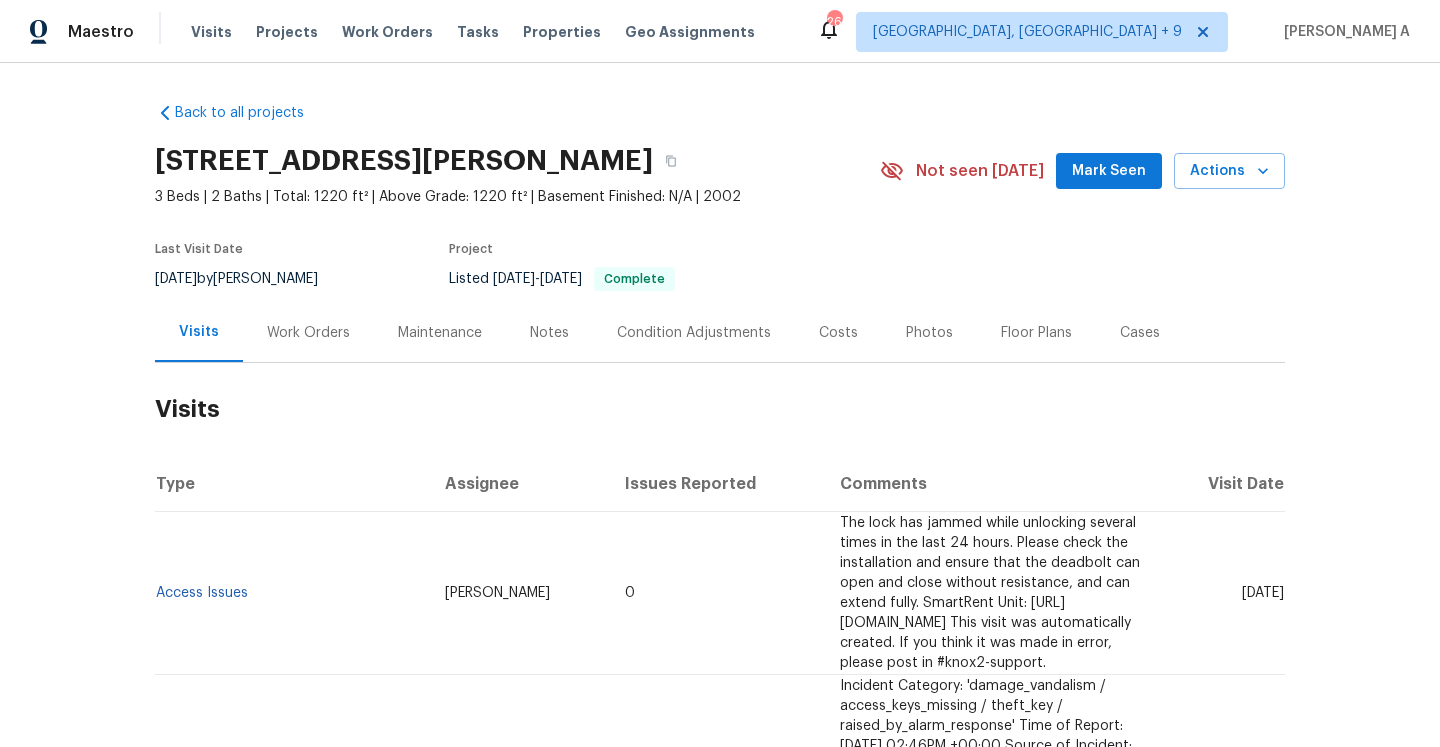 scroll, scrollTop: 0, scrollLeft: 0, axis: both 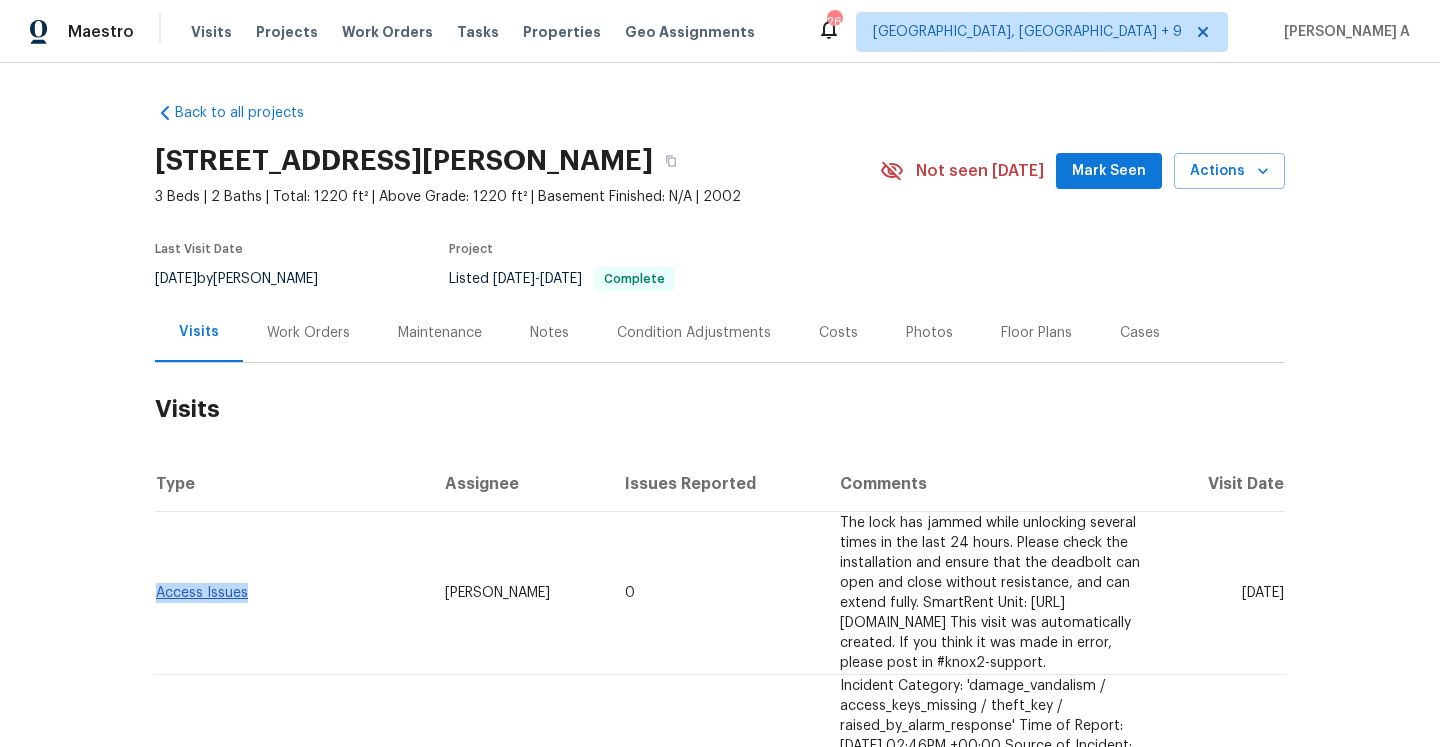 drag, startPoint x: 254, startPoint y: 584, endPoint x: 155, endPoint y: 584, distance: 99 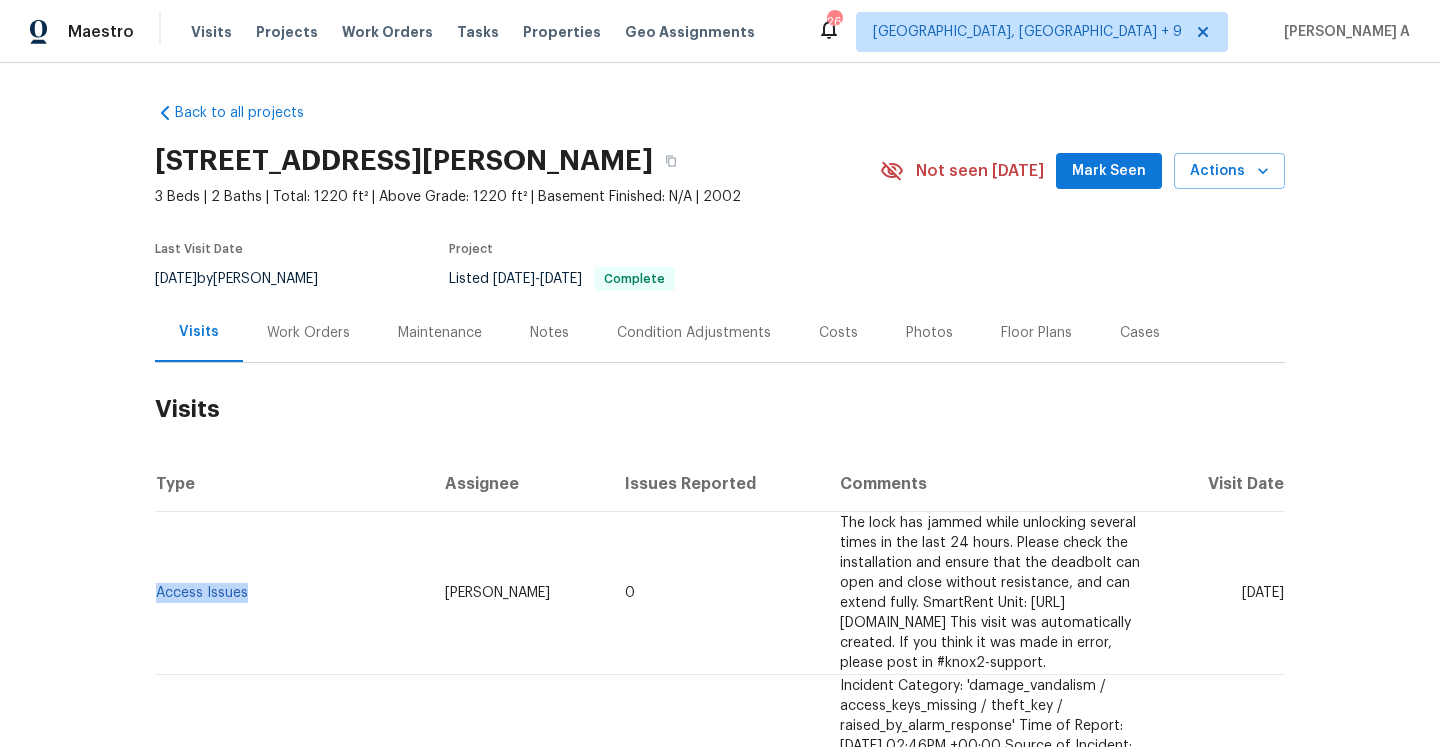 copy on "Access Issues" 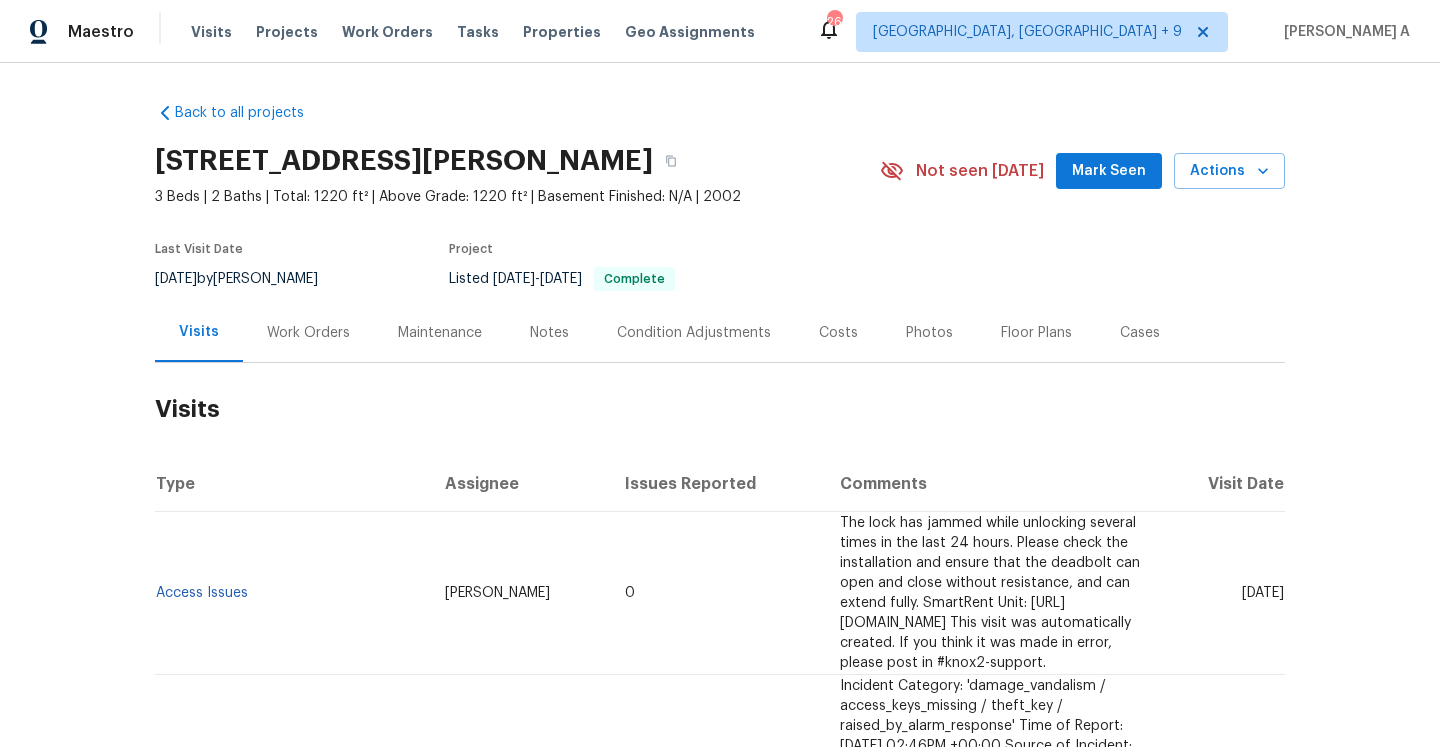 click on "Work Orders" at bounding box center (308, 333) 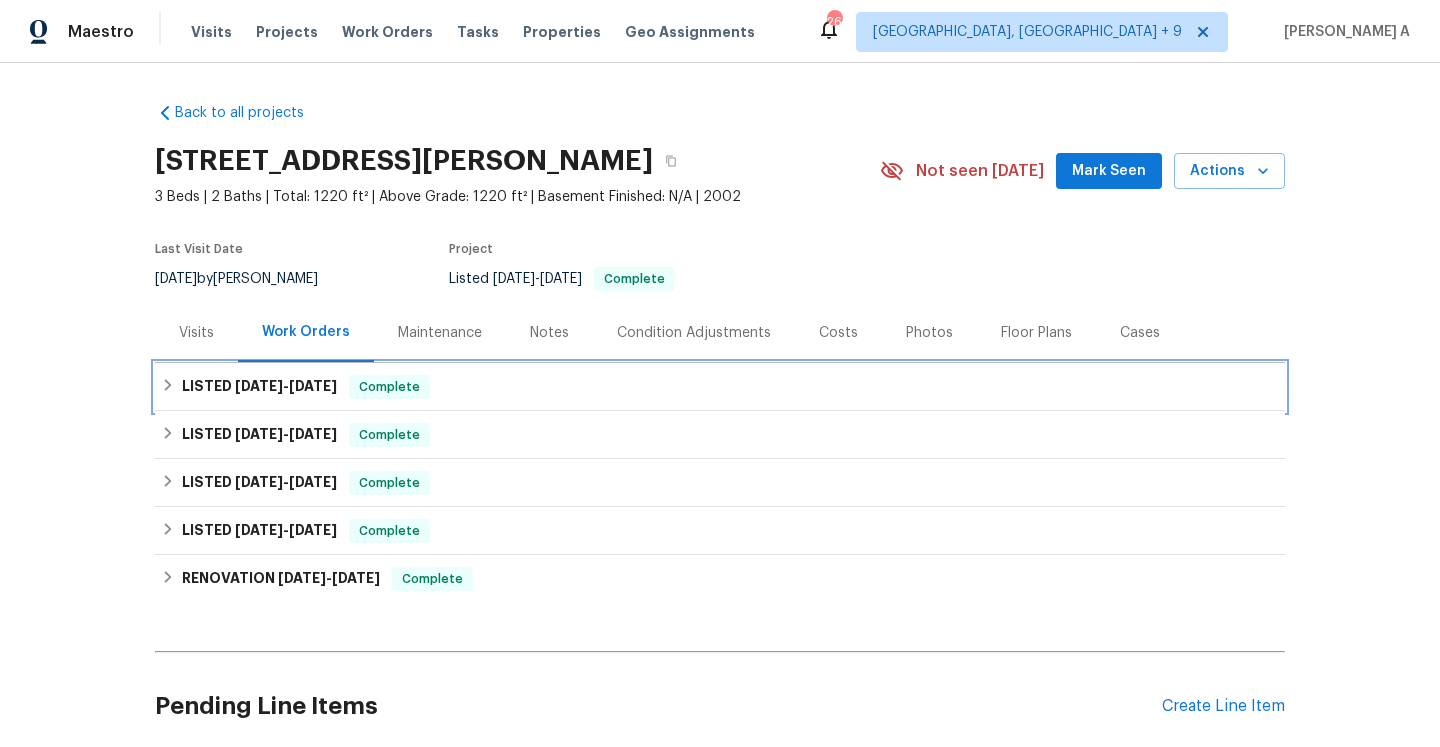 click on "6/18/25" at bounding box center [313, 386] 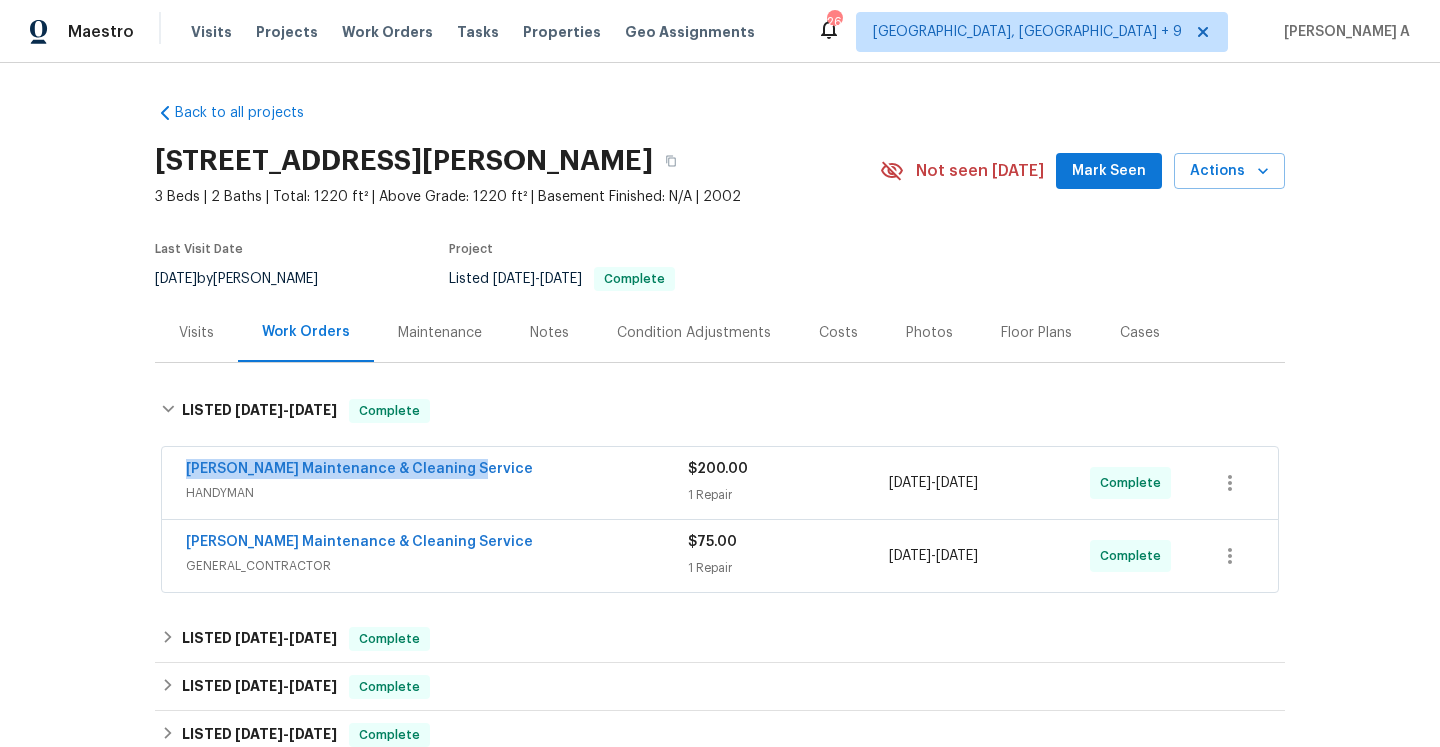drag, startPoint x: 477, startPoint y: 481, endPoint x: 186, endPoint y: 476, distance: 291.04294 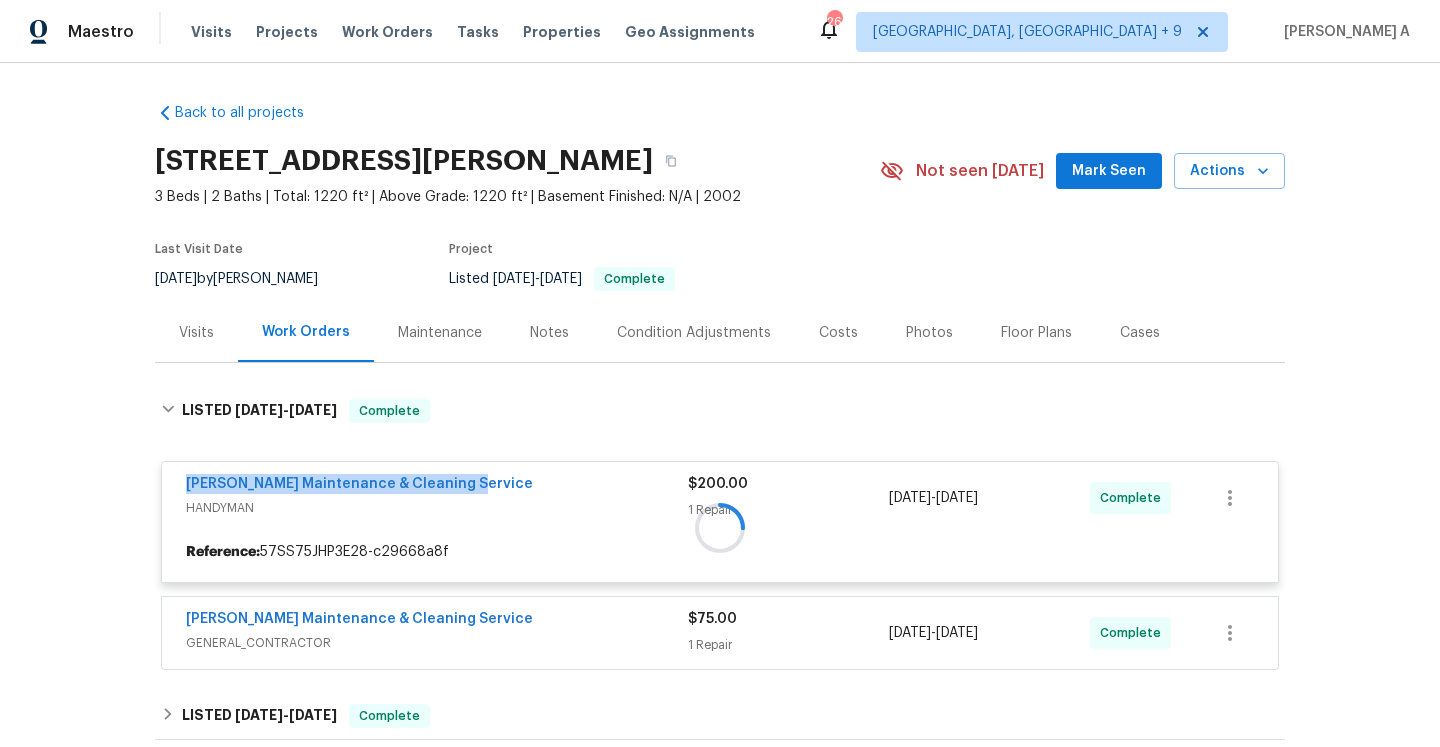 copy on "Baker's Maintenance & Cleaning Service" 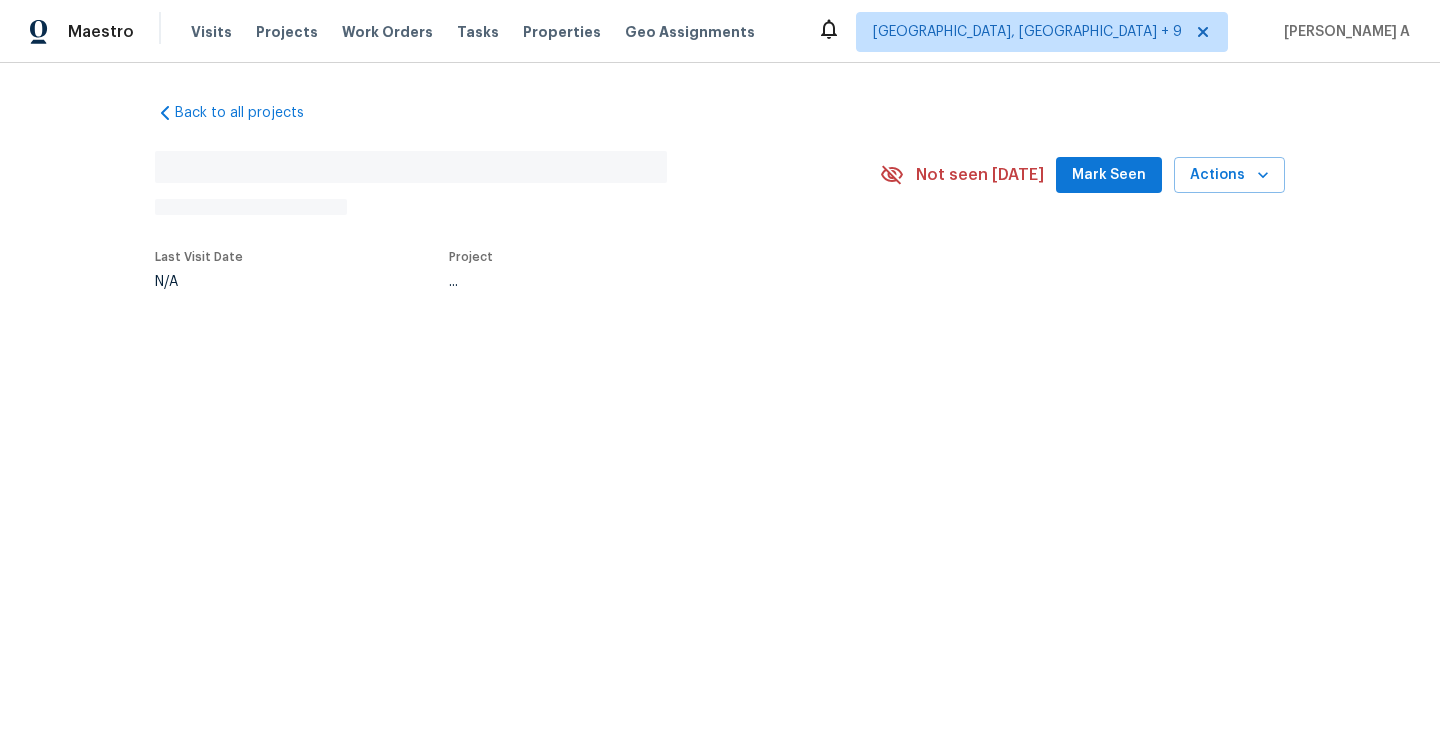 scroll, scrollTop: 0, scrollLeft: 0, axis: both 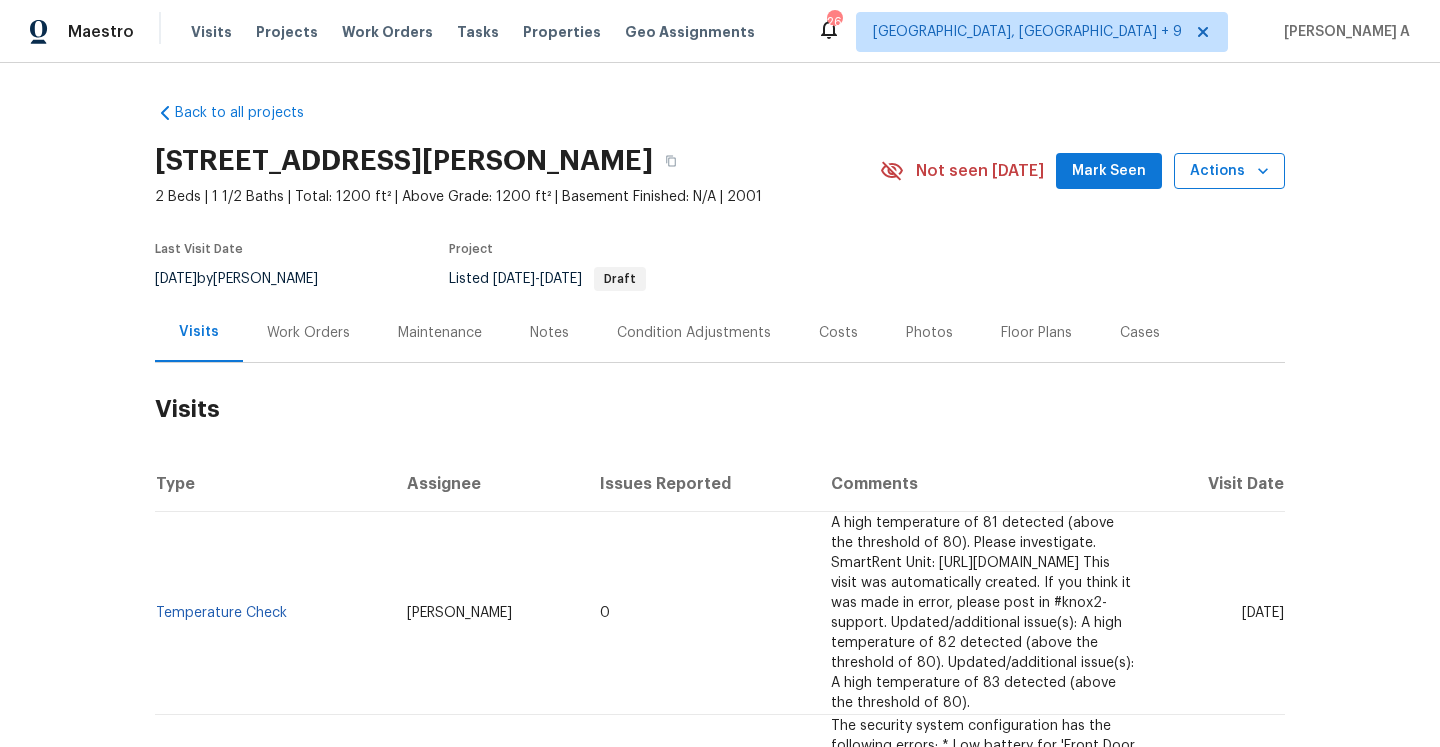 click on "Actions" at bounding box center (1229, 171) 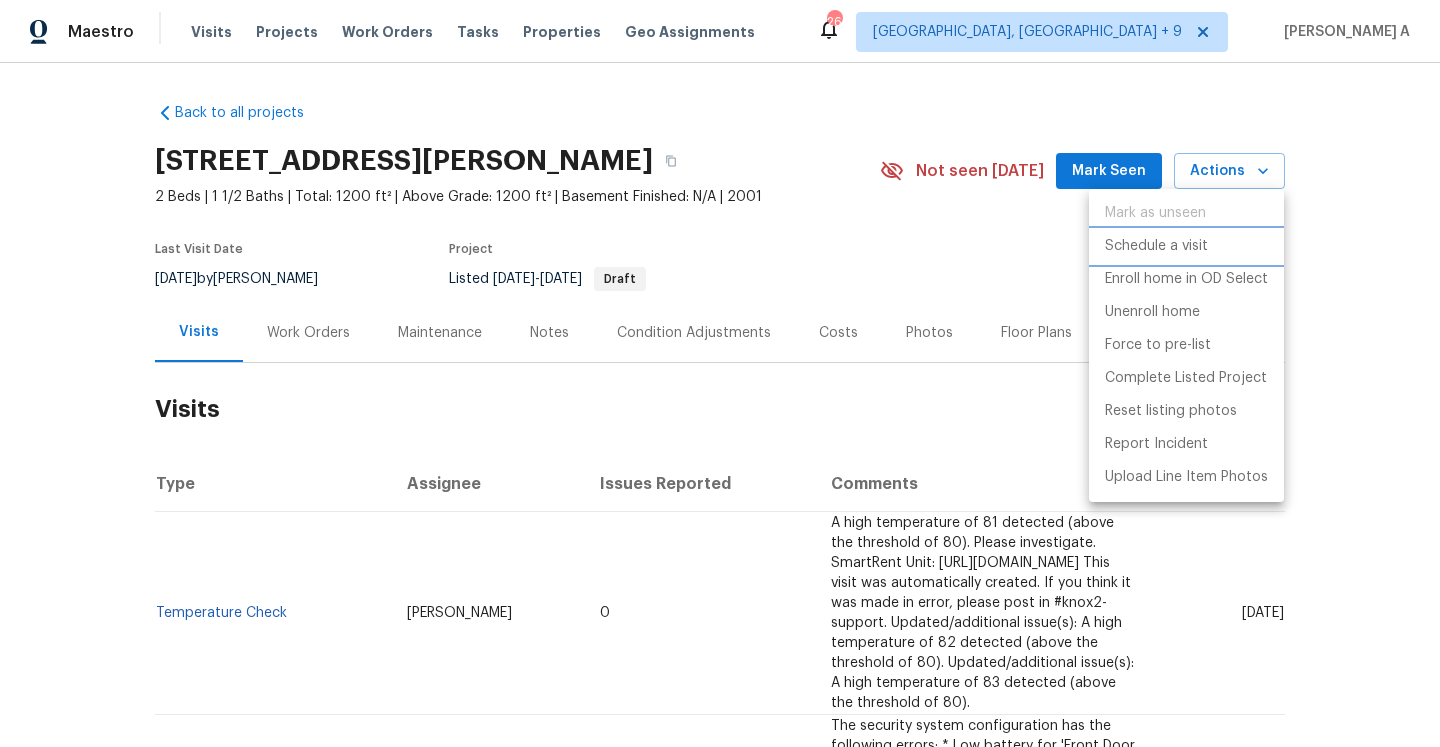 click on "Schedule a visit" at bounding box center (1156, 246) 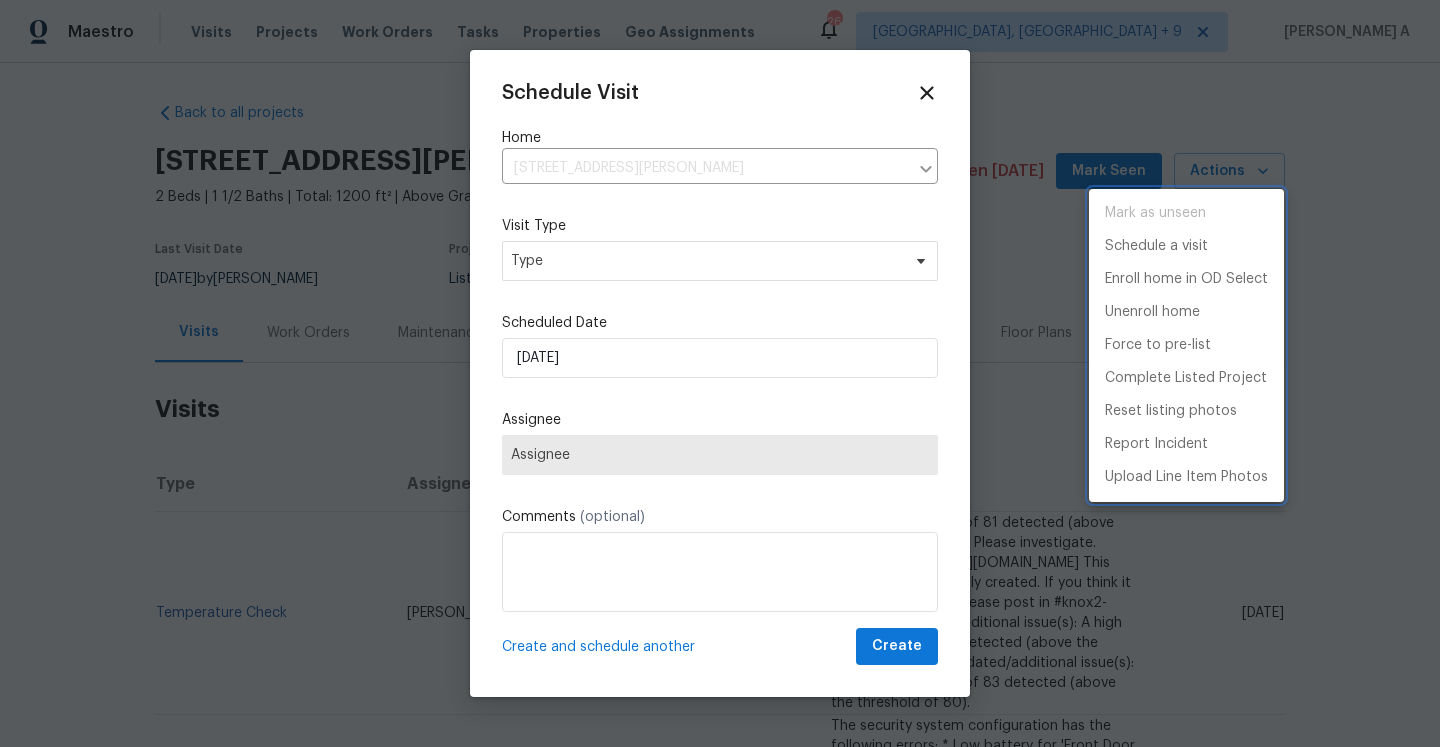 click at bounding box center [720, 373] 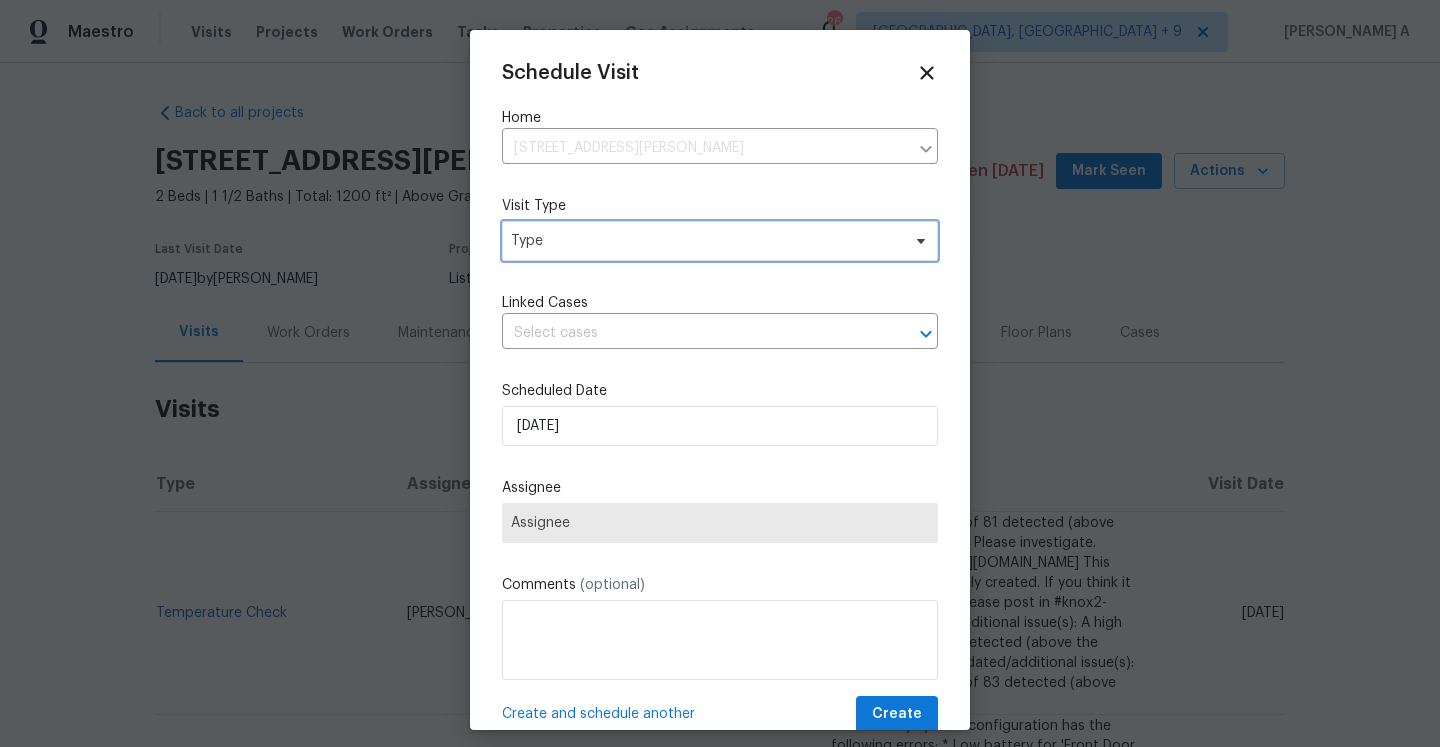 click on "Type" at bounding box center [720, 241] 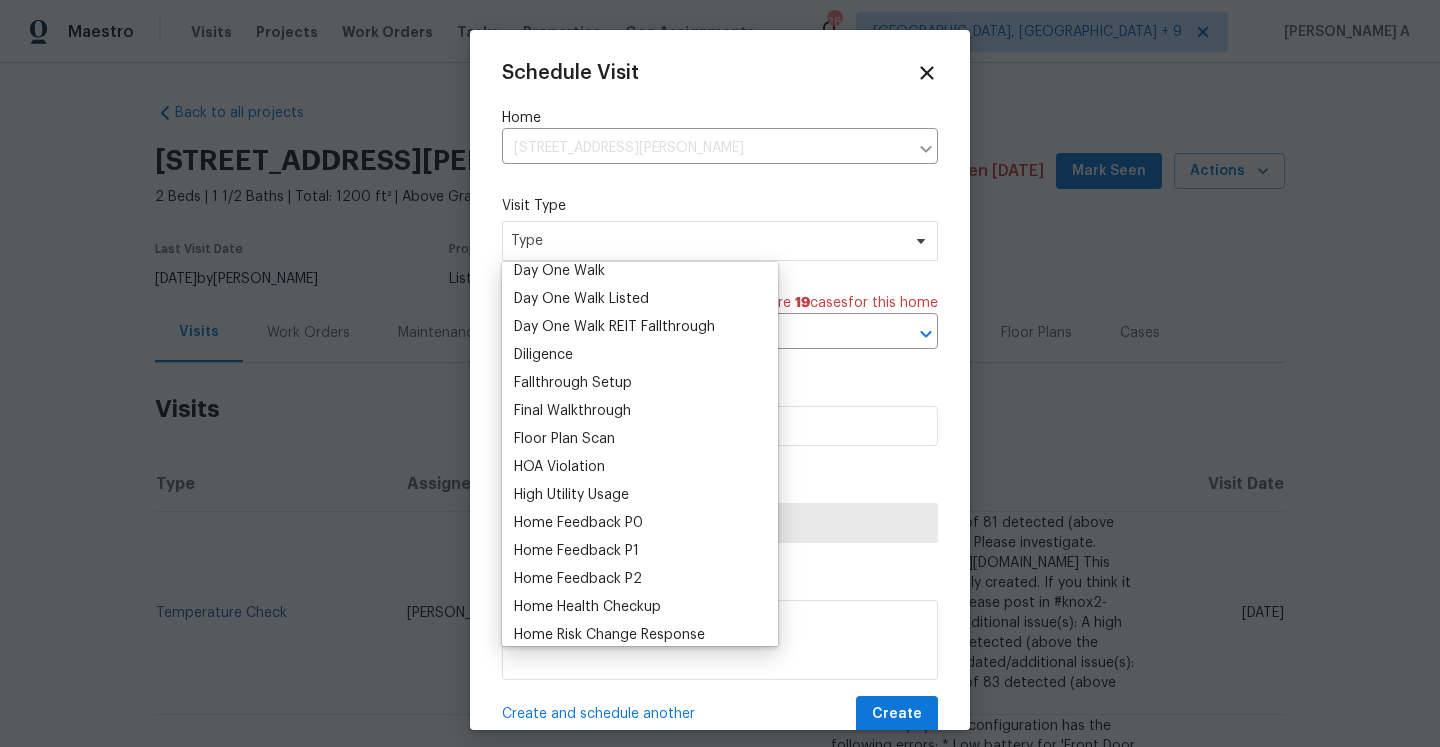 scroll, scrollTop: 379, scrollLeft: 0, axis: vertical 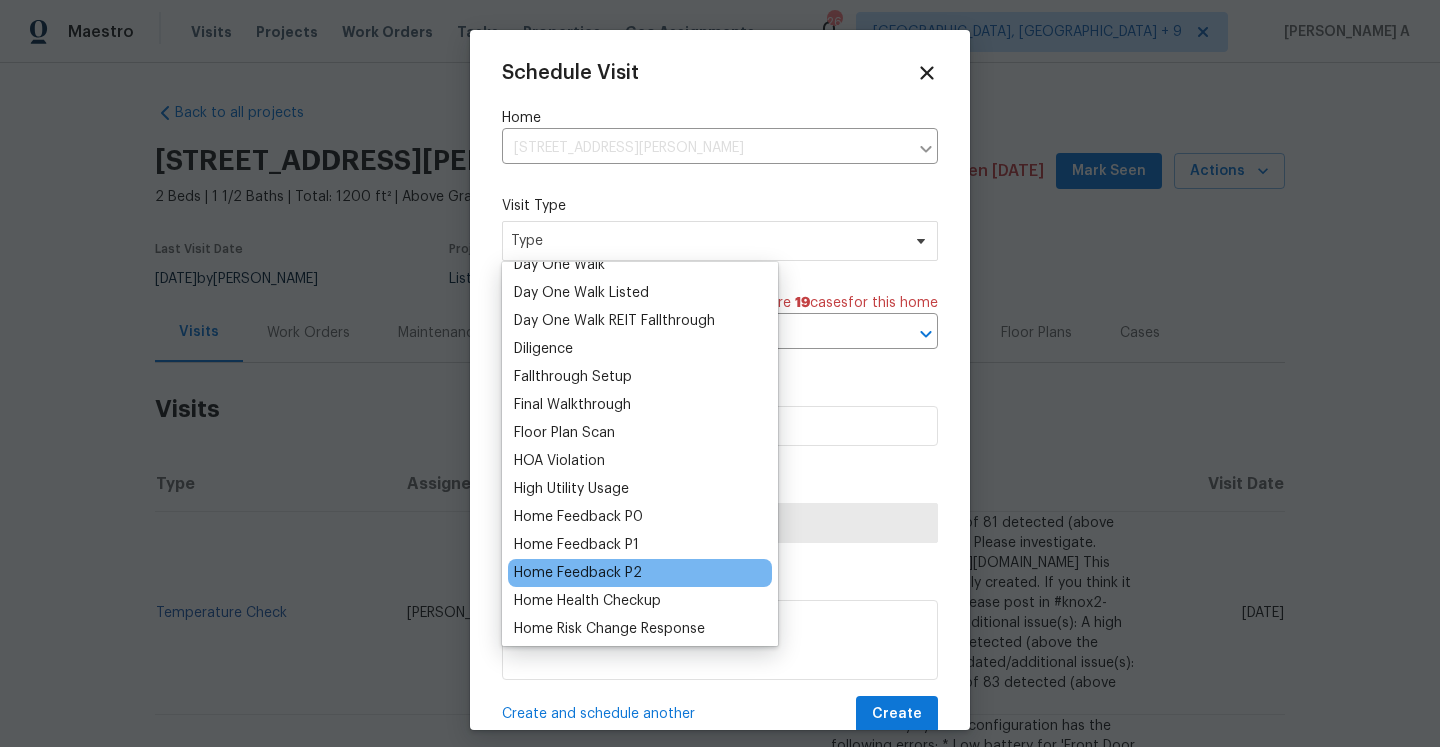 click on "Home Feedback P2" at bounding box center (578, 573) 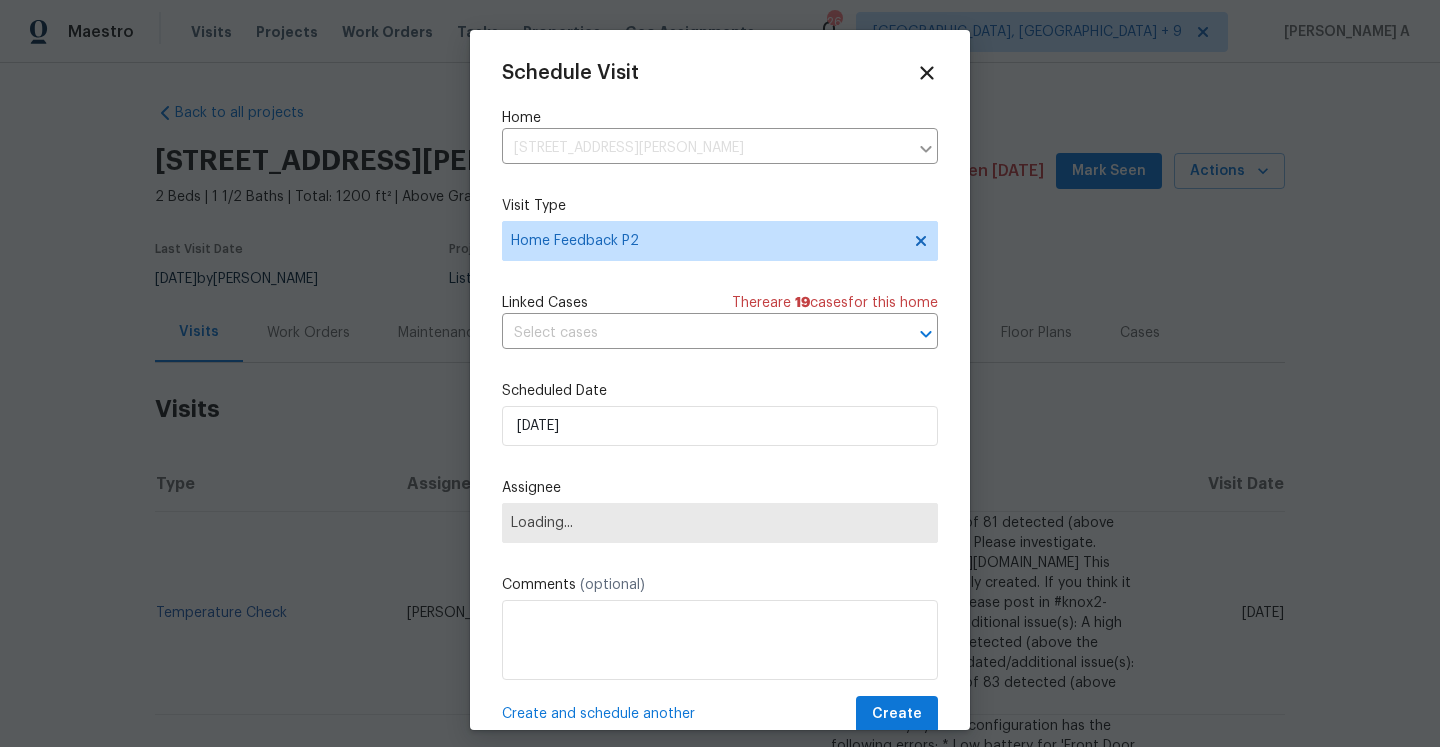 click on "Schedule Visit Home   4630 Kelvington Dr, Indianapolis, IN 46254 ​ Visit Type   Home Feedback P2 Linked Cases There  are   19  case s  for this home   ​ Scheduled Date   7/11/2025 Assignee   Loading... Comments   (optional) Create and schedule another Create" at bounding box center [720, 397] 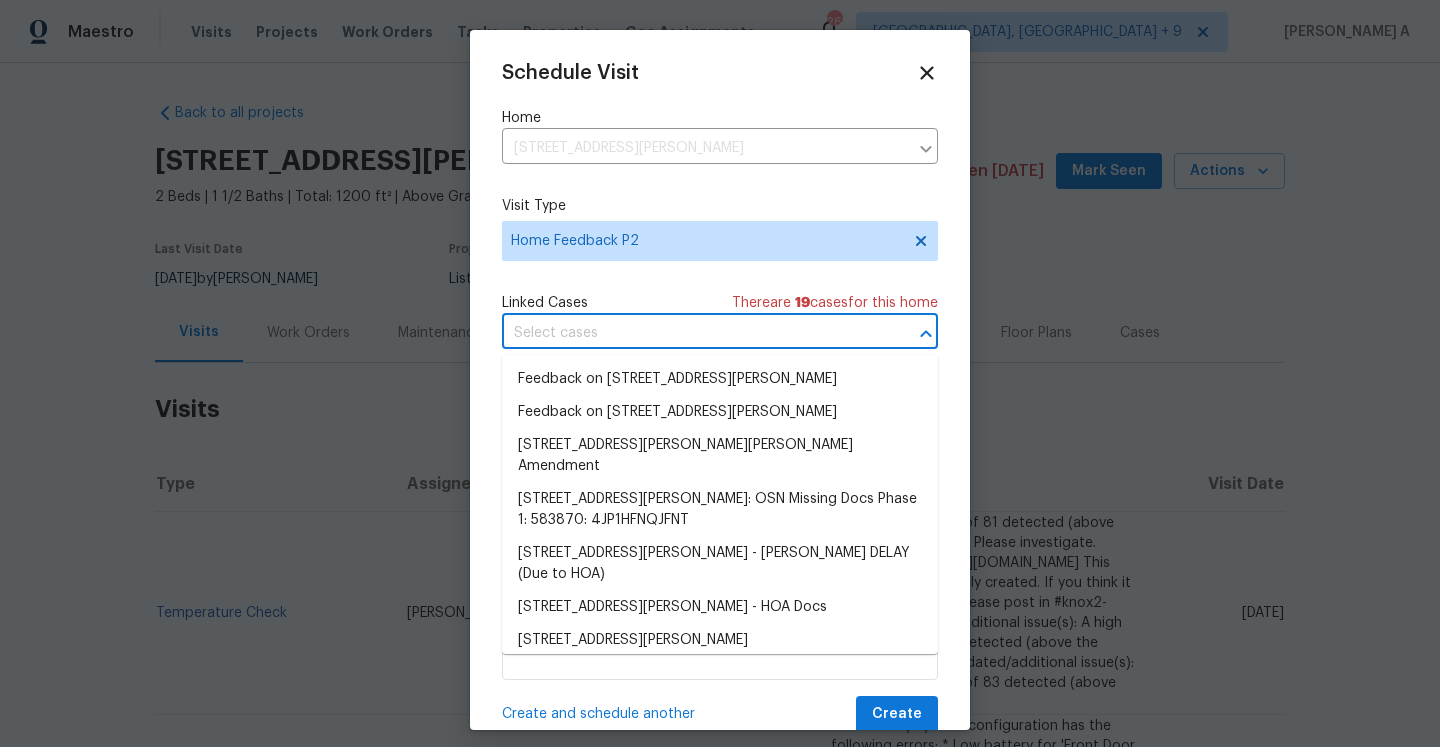 click at bounding box center [692, 333] 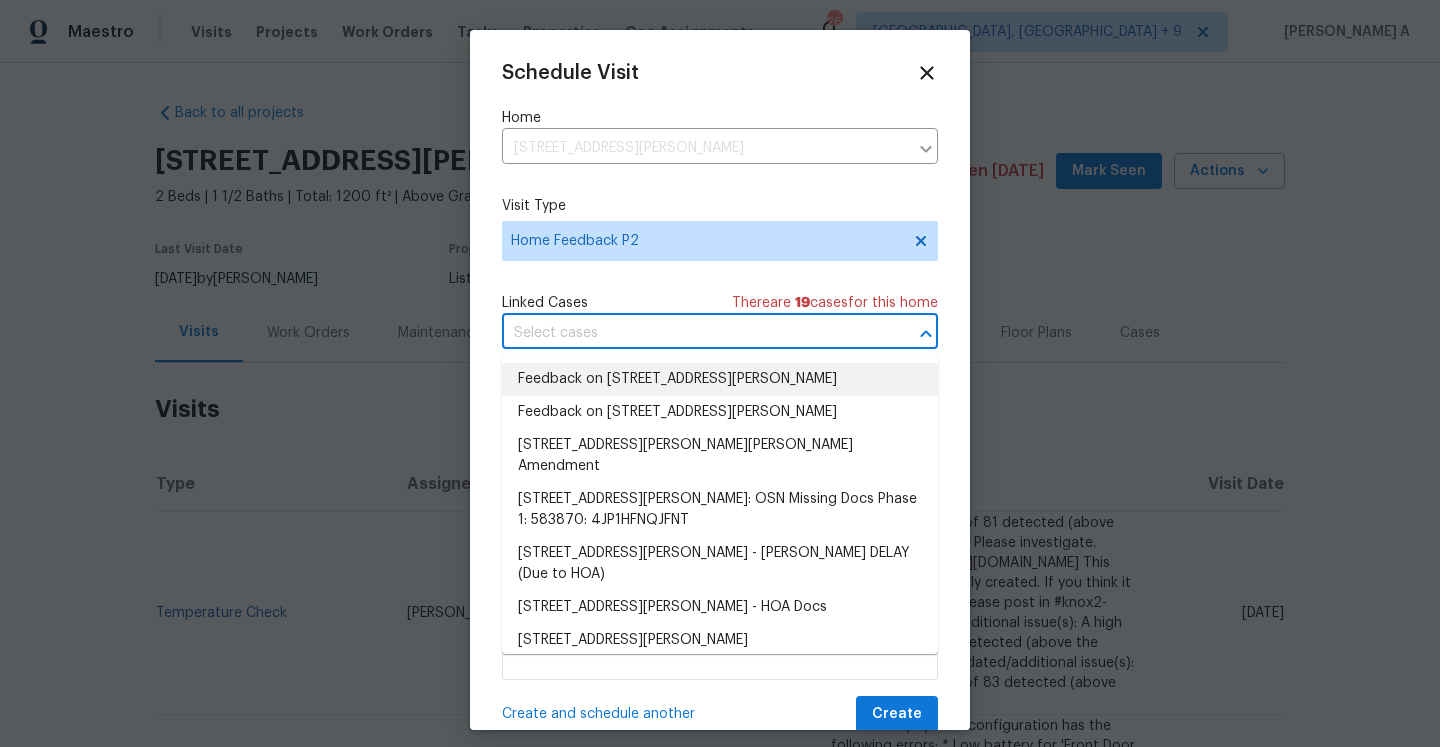click on "Feedback on 4630 Kelvington Dr, Indianapolis, IN 46254" at bounding box center (720, 379) 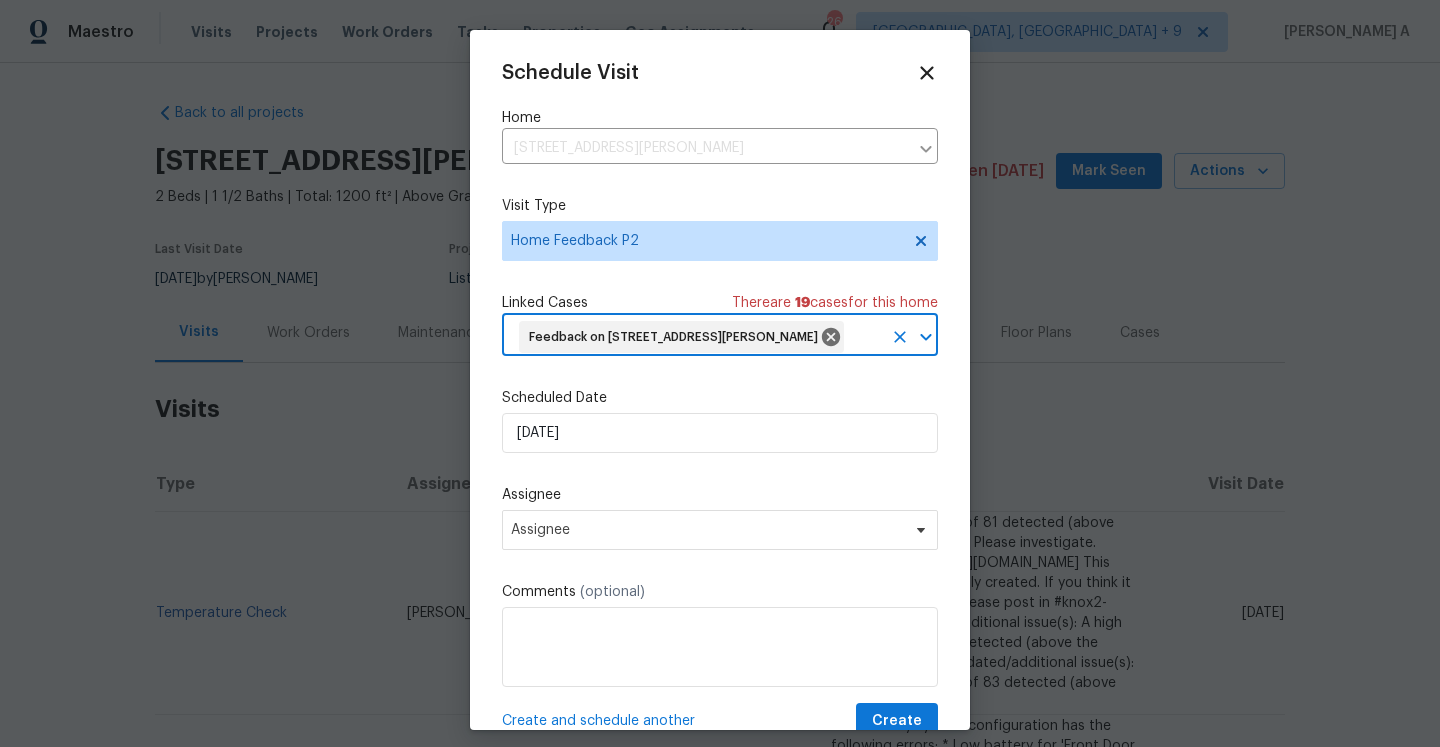 click on "Scheduled Date   7/11/2025" at bounding box center [720, 420] 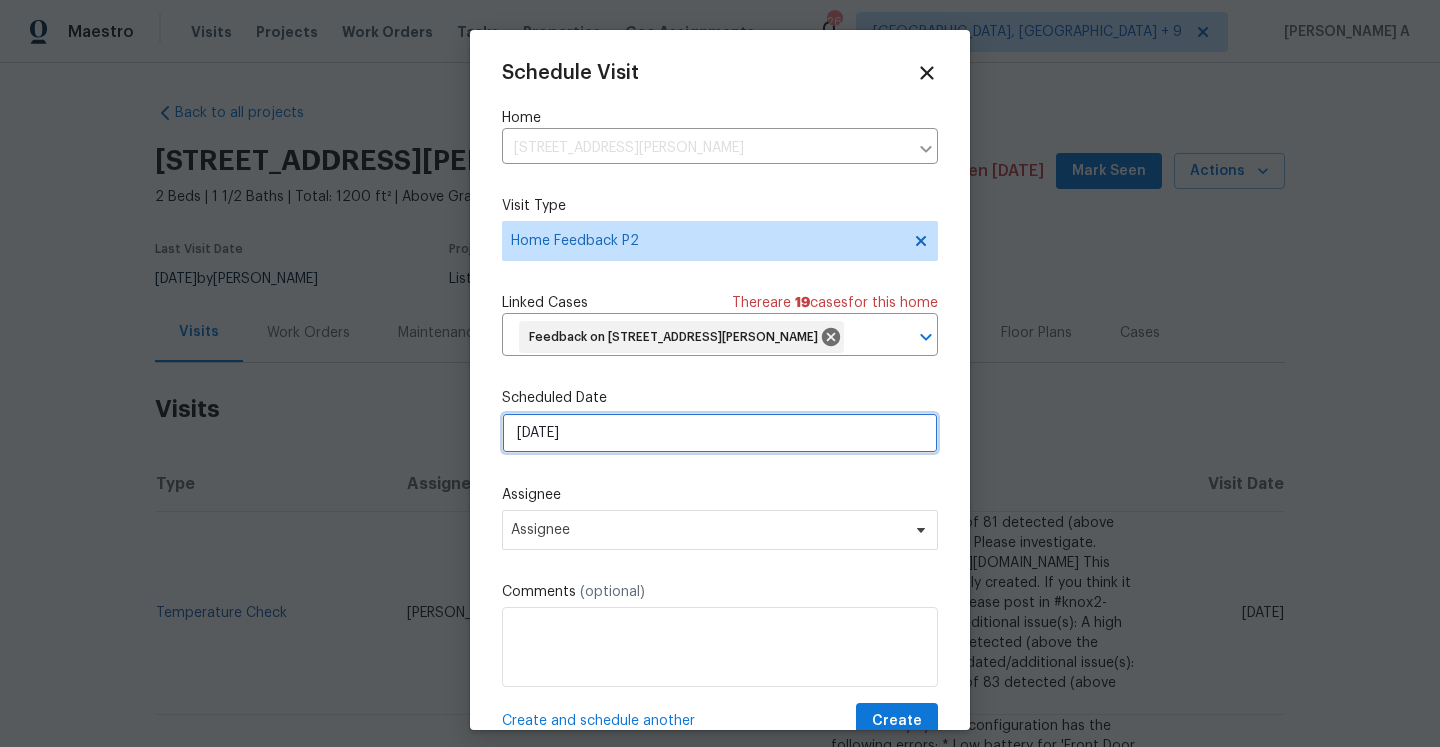 click on "7/11/2025" at bounding box center (720, 433) 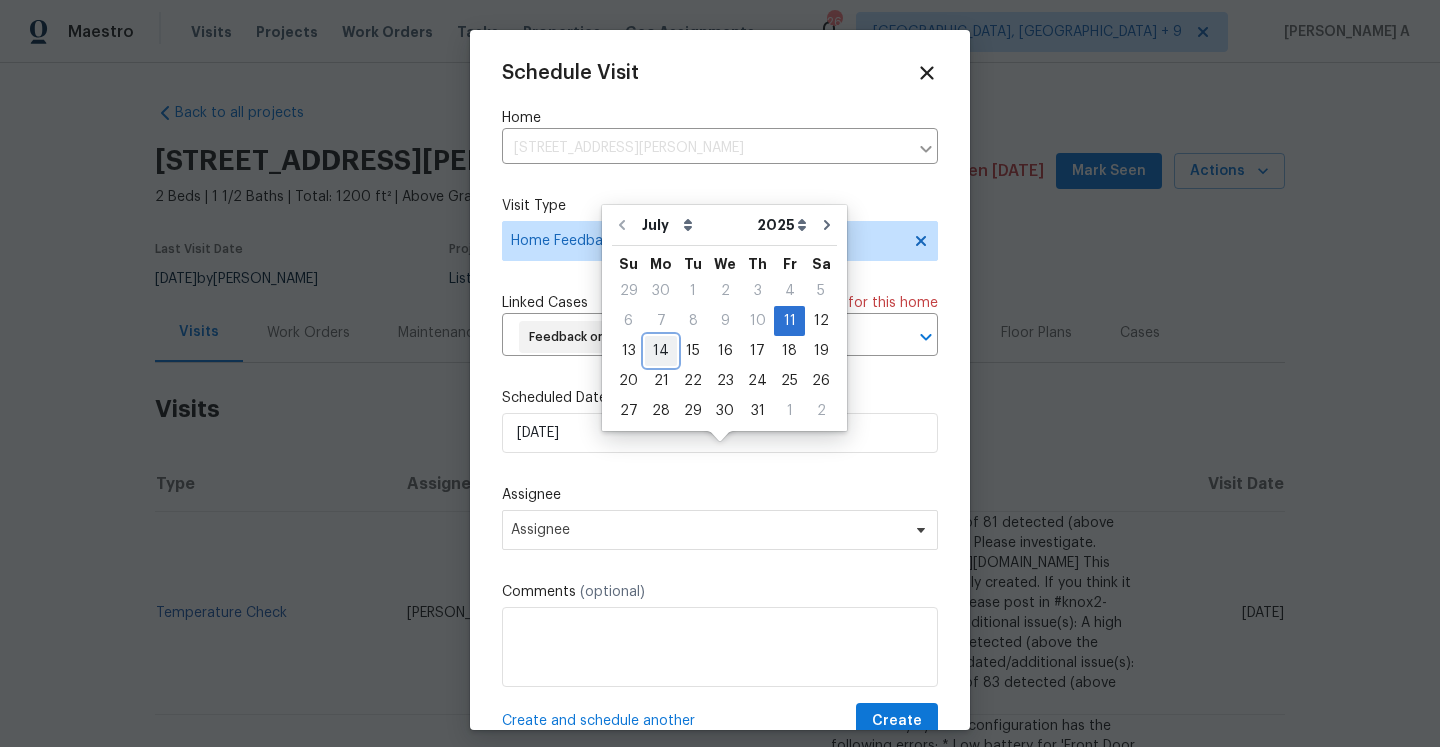 click on "14" at bounding box center [661, 351] 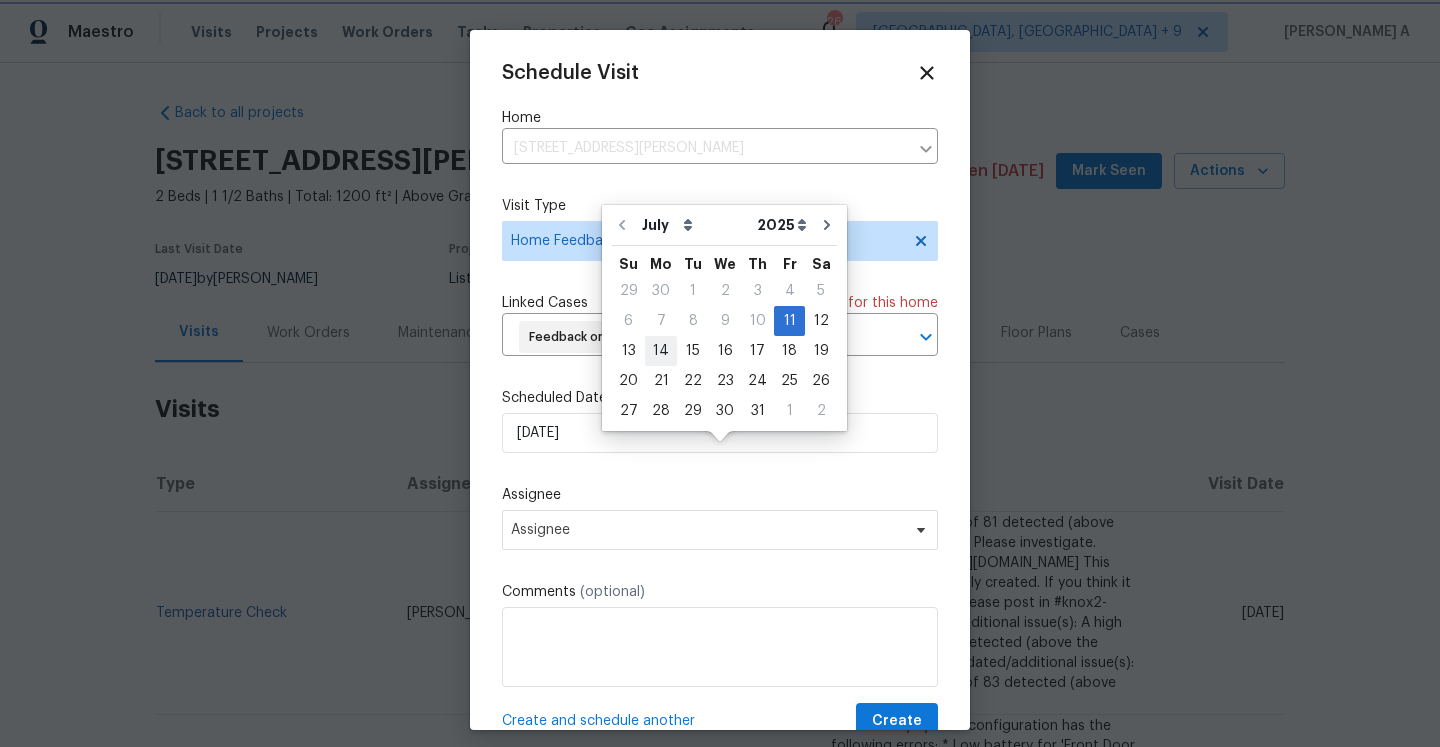 type on "7/14/2025" 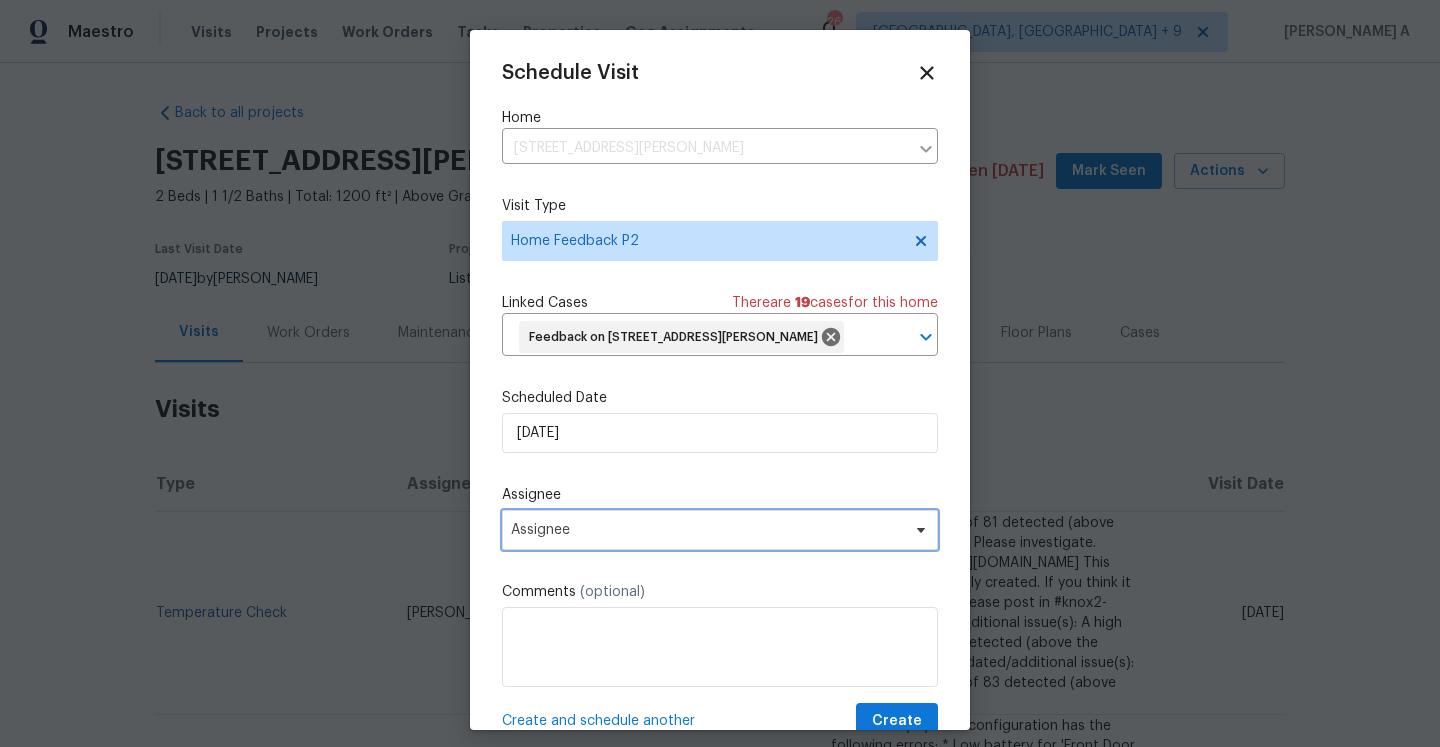 click on "Assignee" at bounding box center (707, 530) 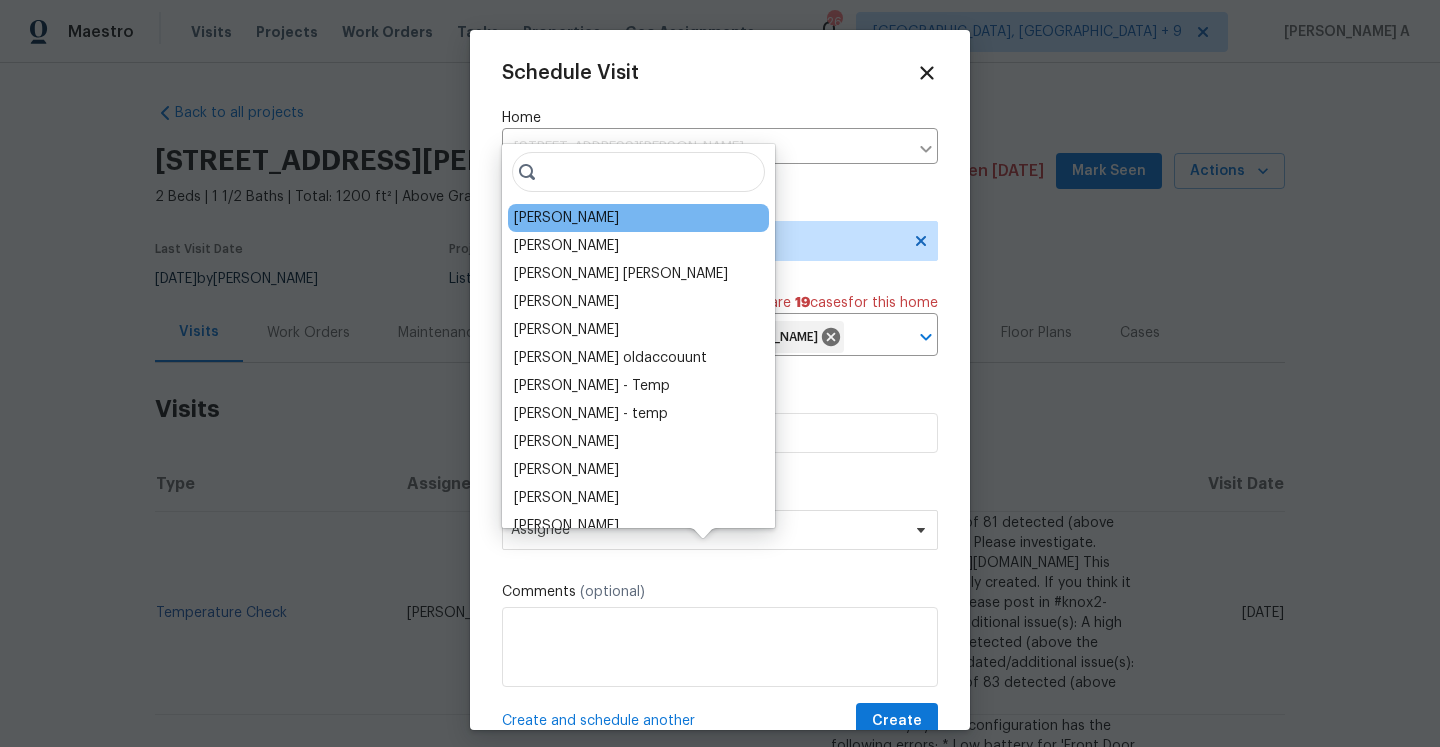 click on "Isaul Martinez" at bounding box center (566, 218) 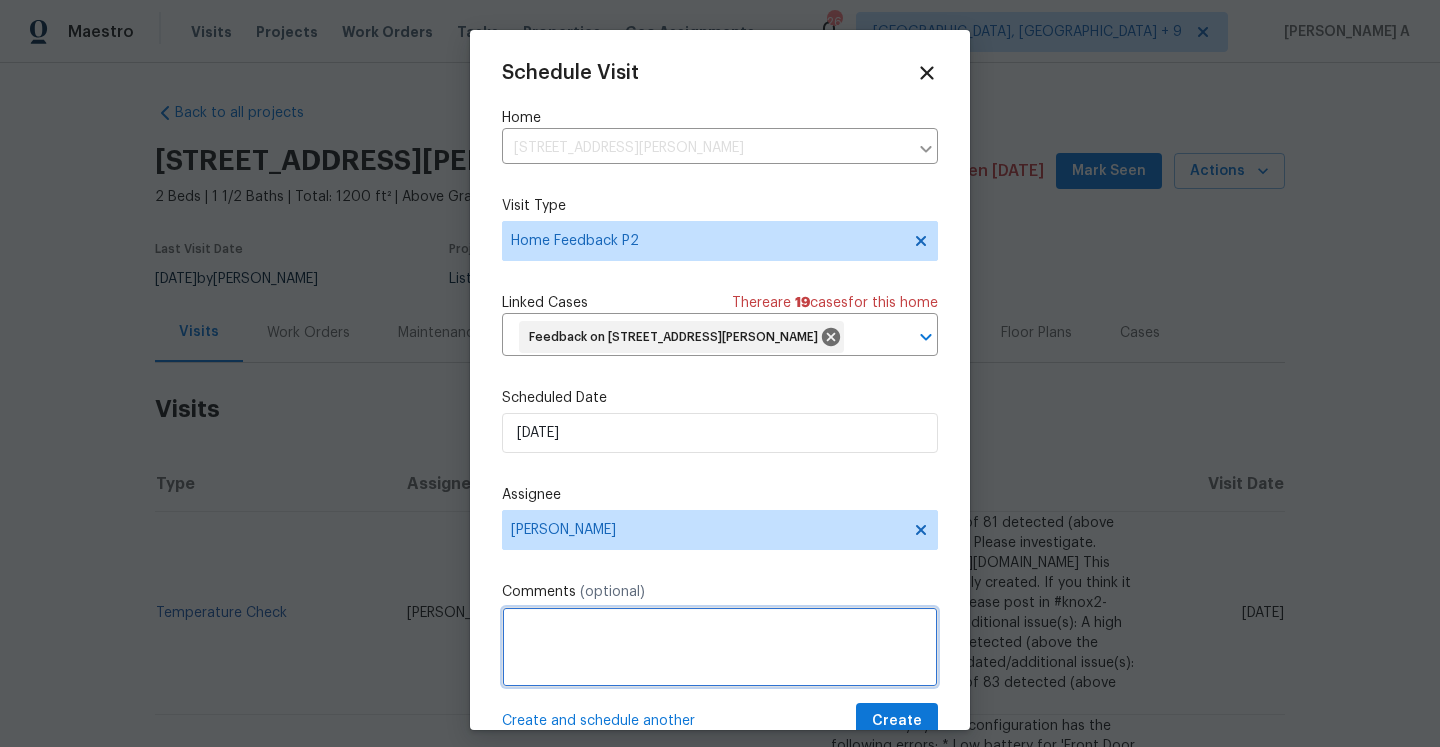 click at bounding box center [720, 647] 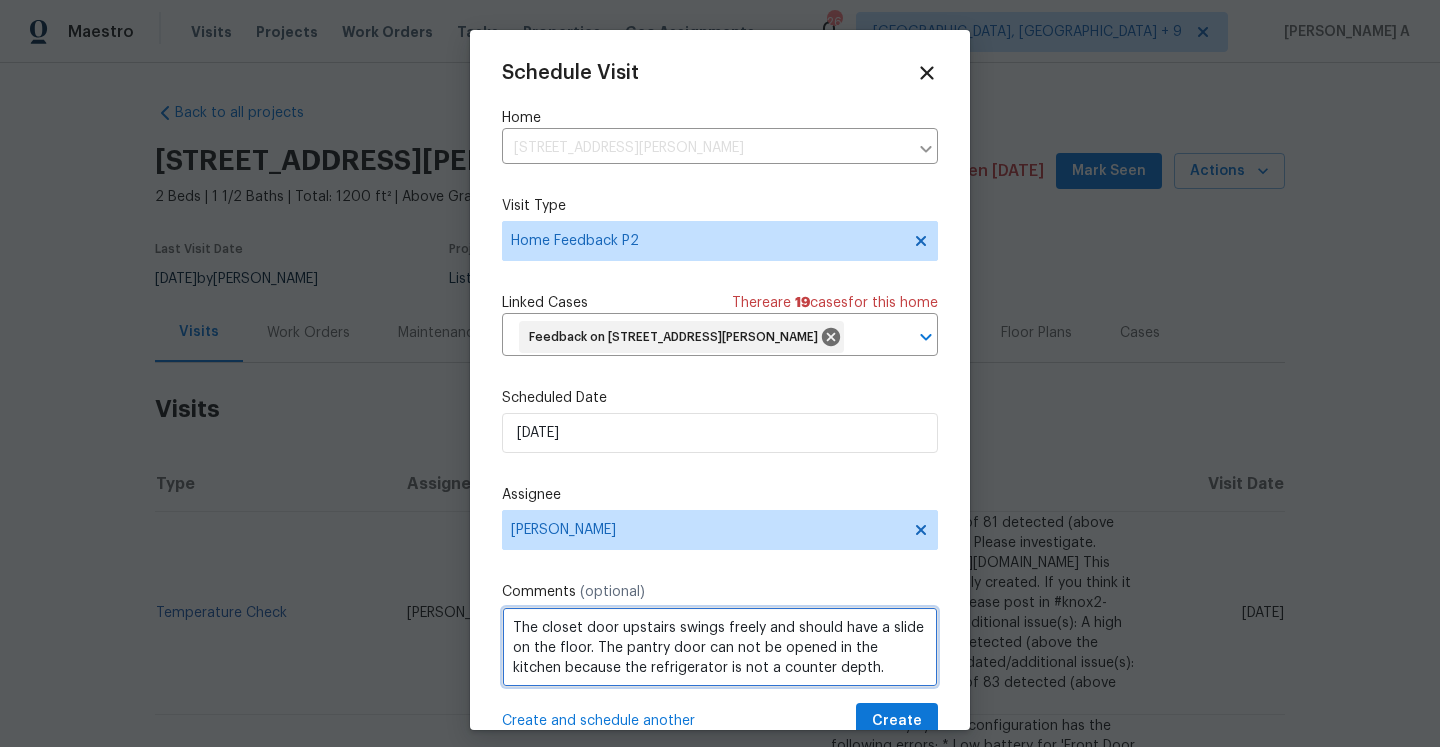 scroll, scrollTop: 2, scrollLeft: 0, axis: vertical 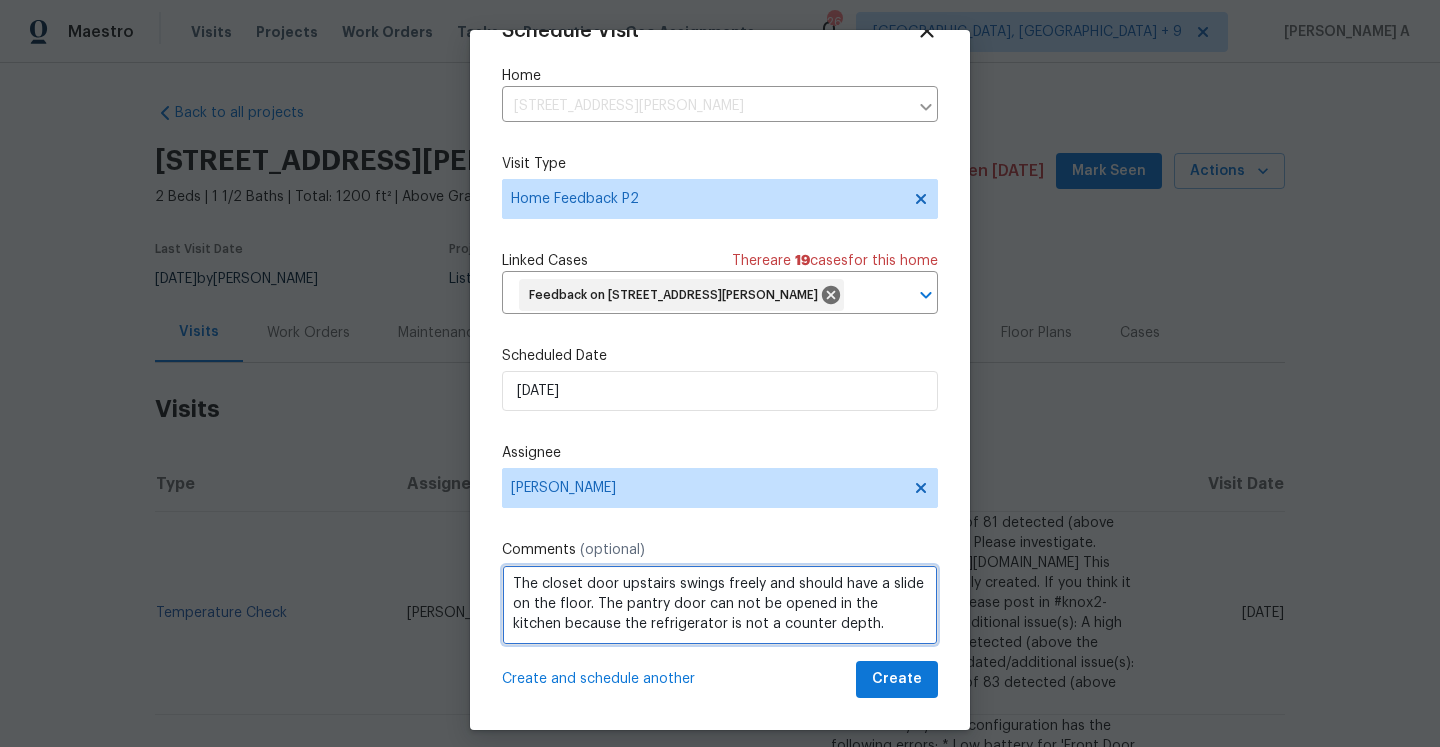 type on "The closet door upstairs swings freely and should have a slide on the floor. The pantry door can not be opened in the kitchen because the refrigerator is not a counter depth." 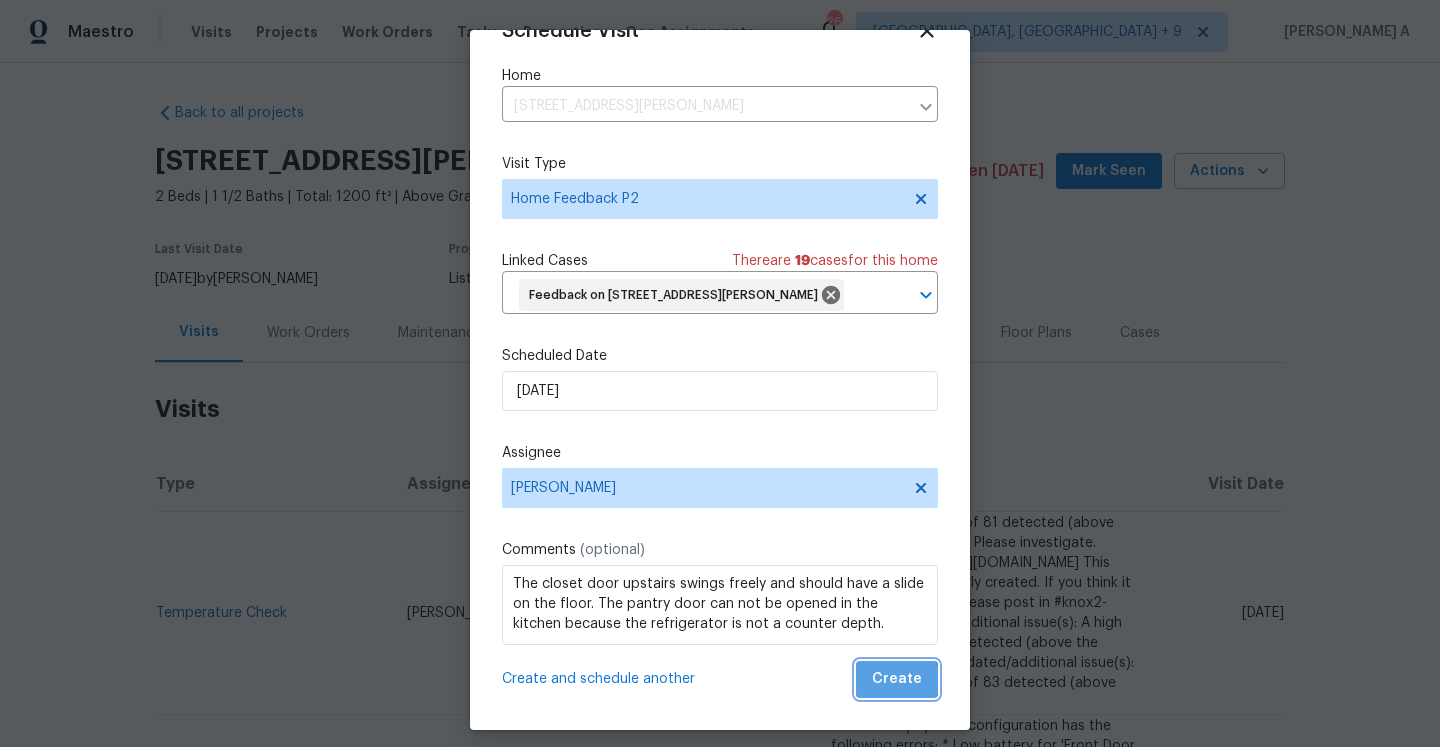 click on "Create" at bounding box center (897, 679) 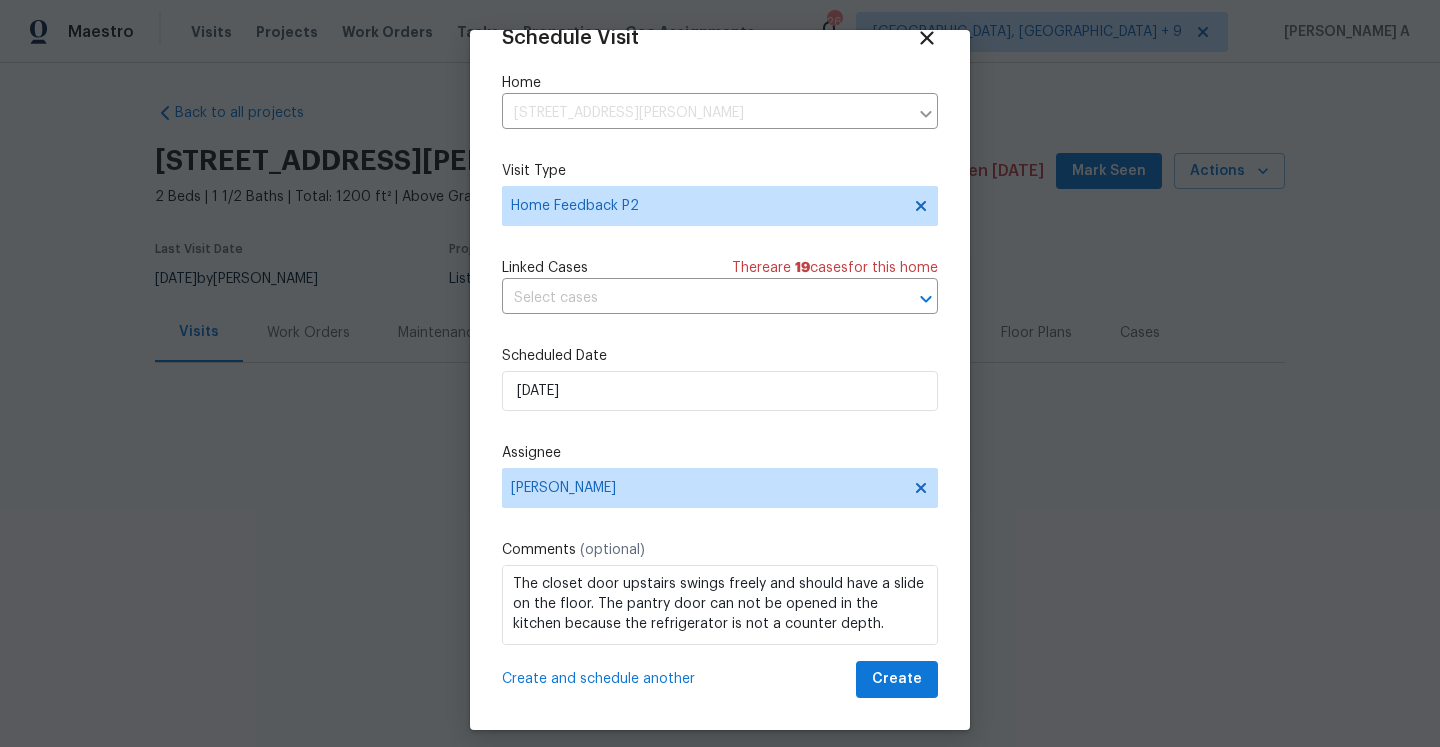 scroll, scrollTop: 36, scrollLeft: 0, axis: vertical 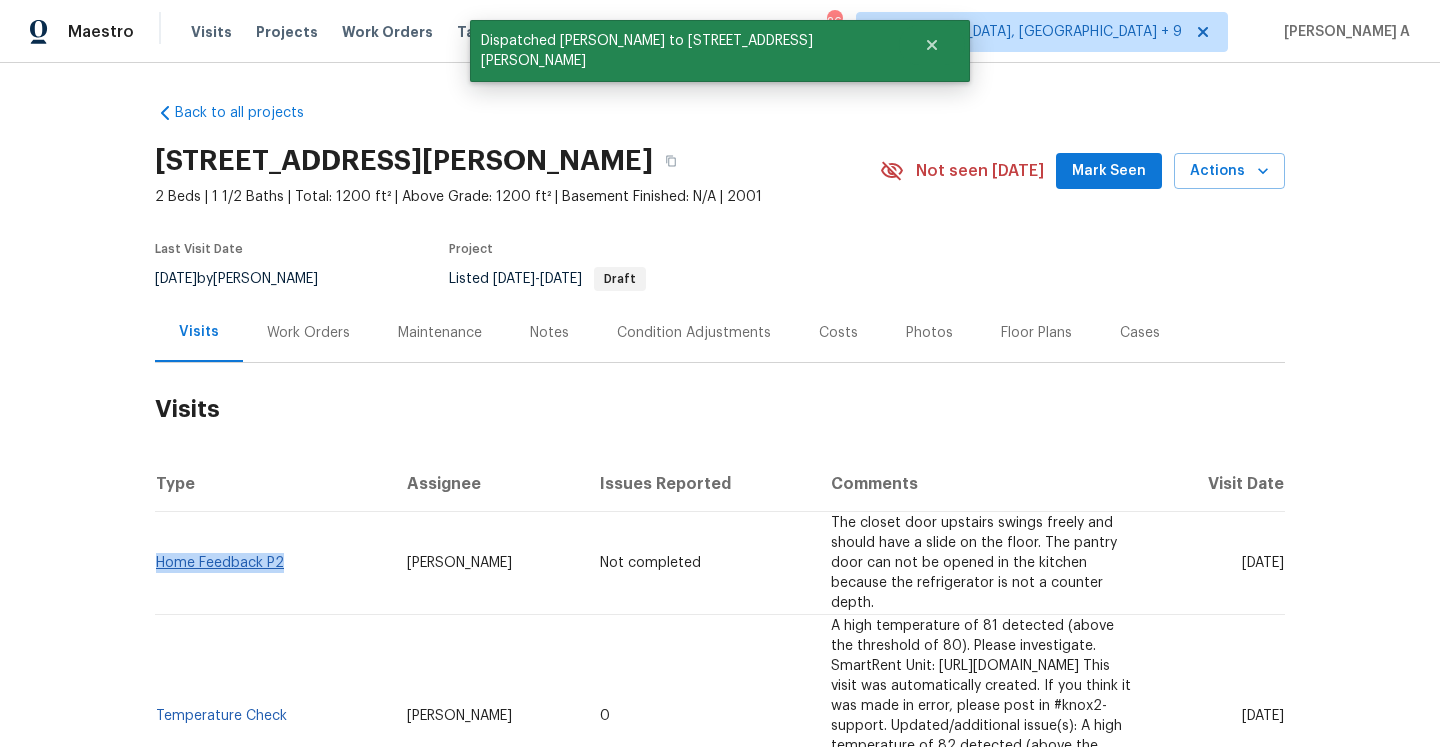 drag, startPoint x: 298, startPoint y: 548, endPoint x: 160, endPoint y: 538, distance: 138.36185 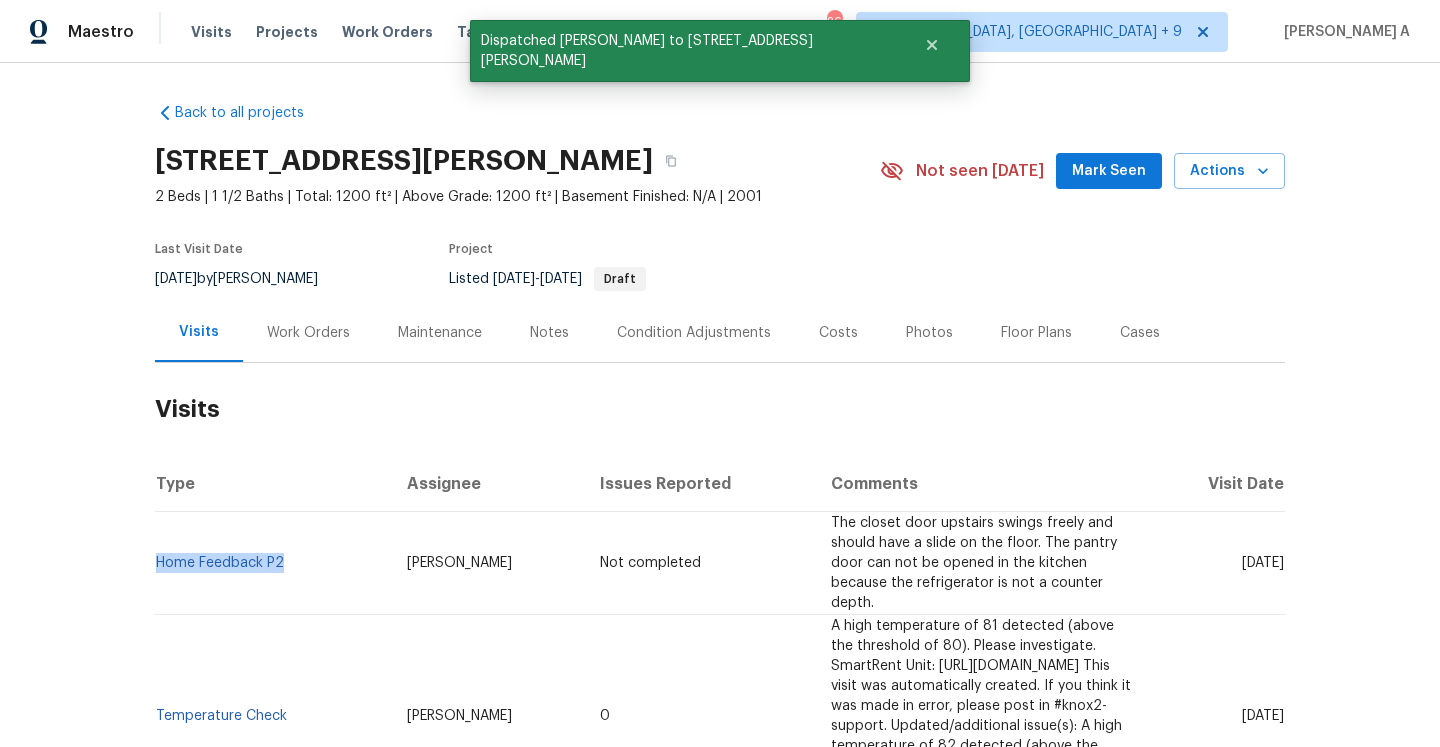 copy on "Home Feedback P2" 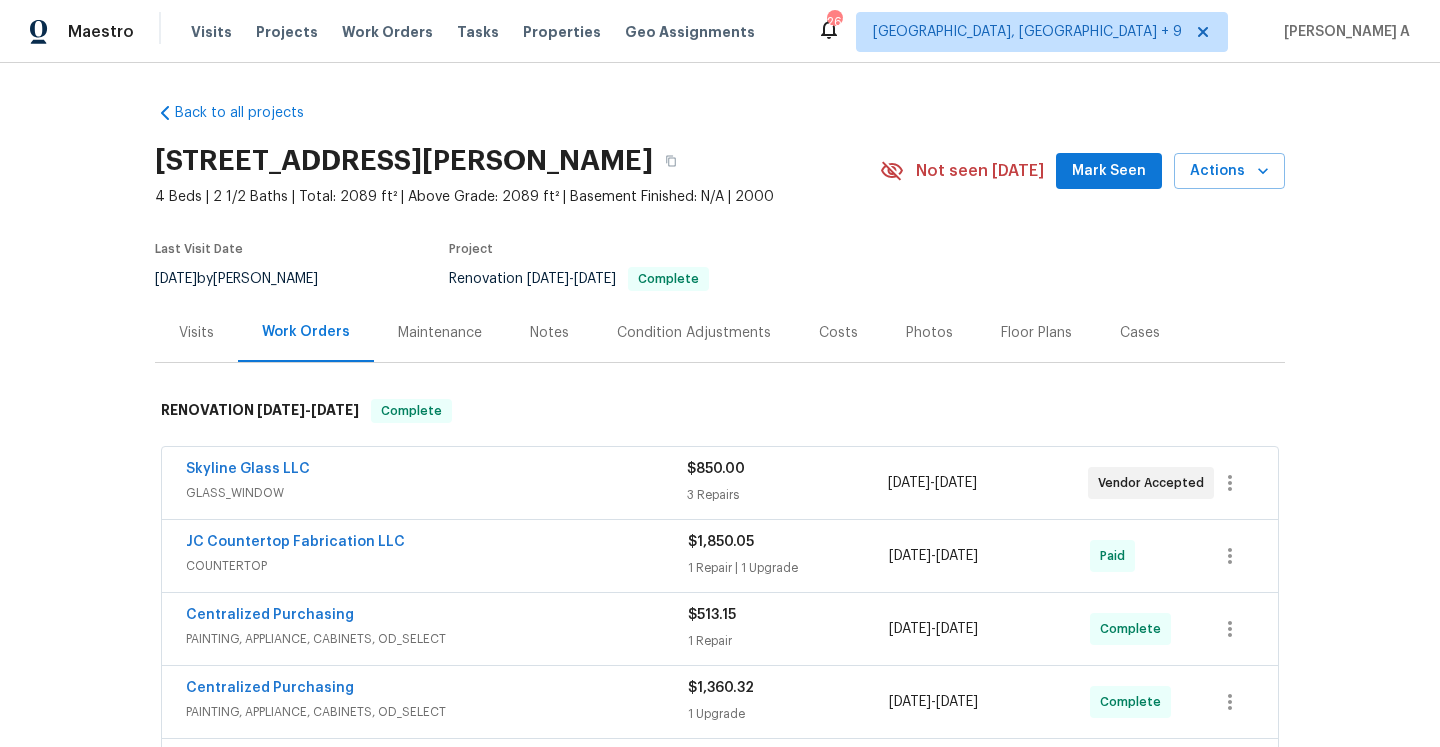 scroll, scrollTop: 0, scrollLeft: 0, axis: both 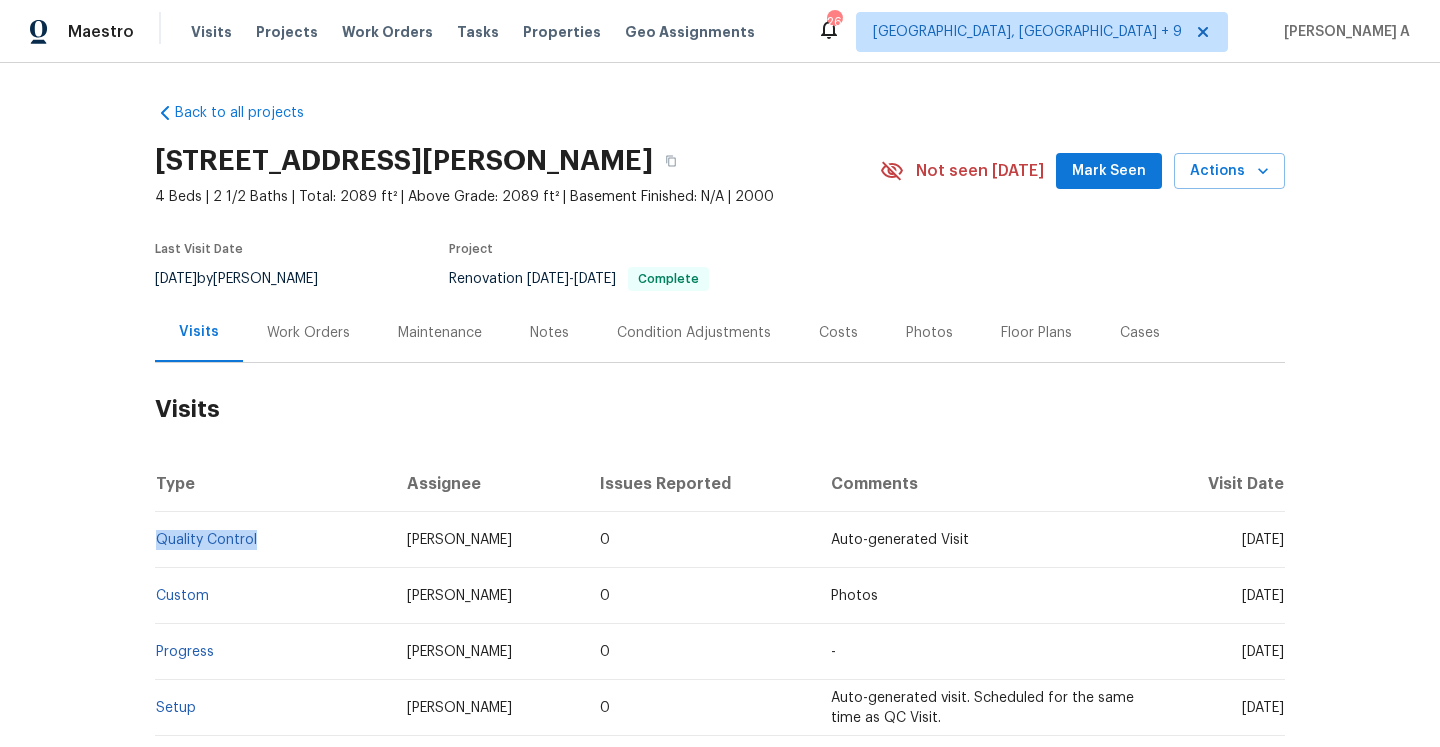 drag, startPoint x: 278, startPoint y: 549, endPoint x: 160, endPoint y: 548, distance: 118.004234 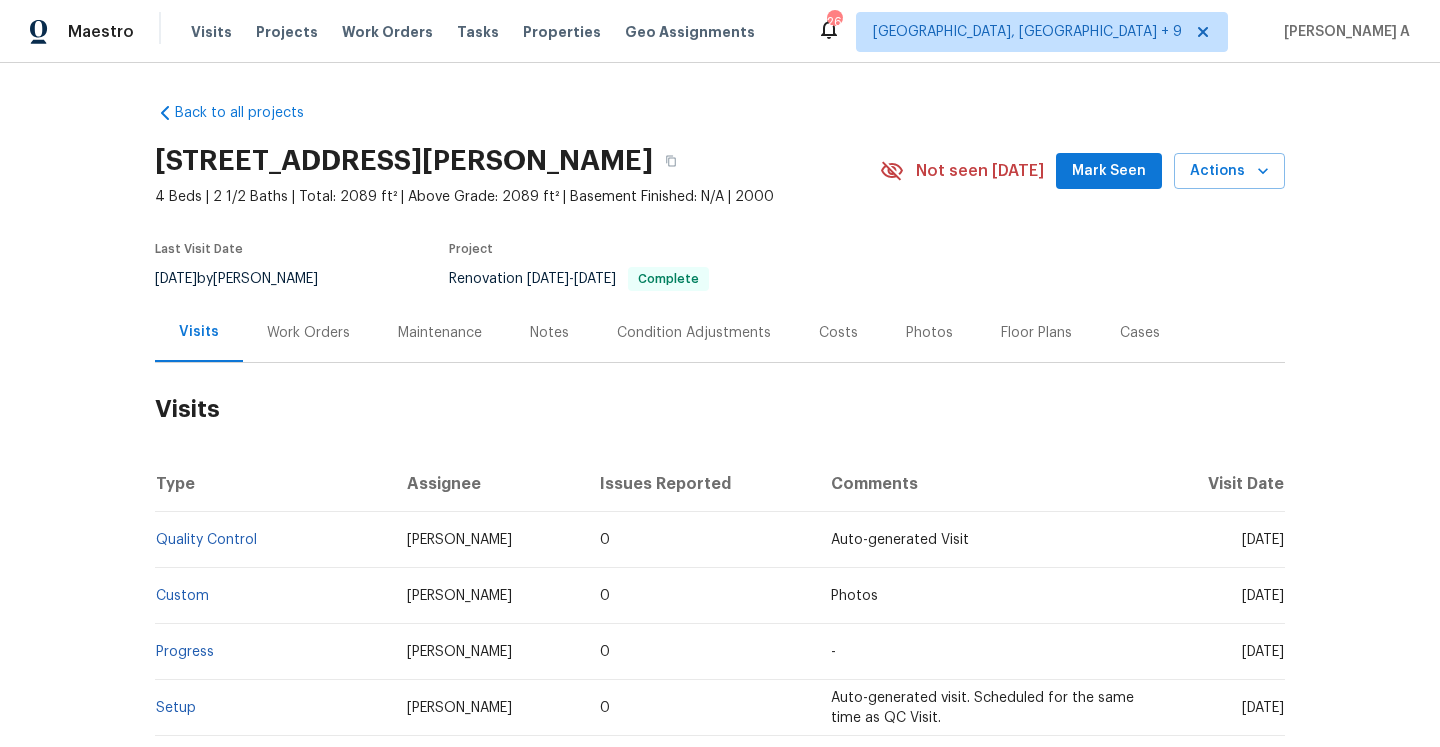 click on "Work Orders" at bounding box center (308, 332) 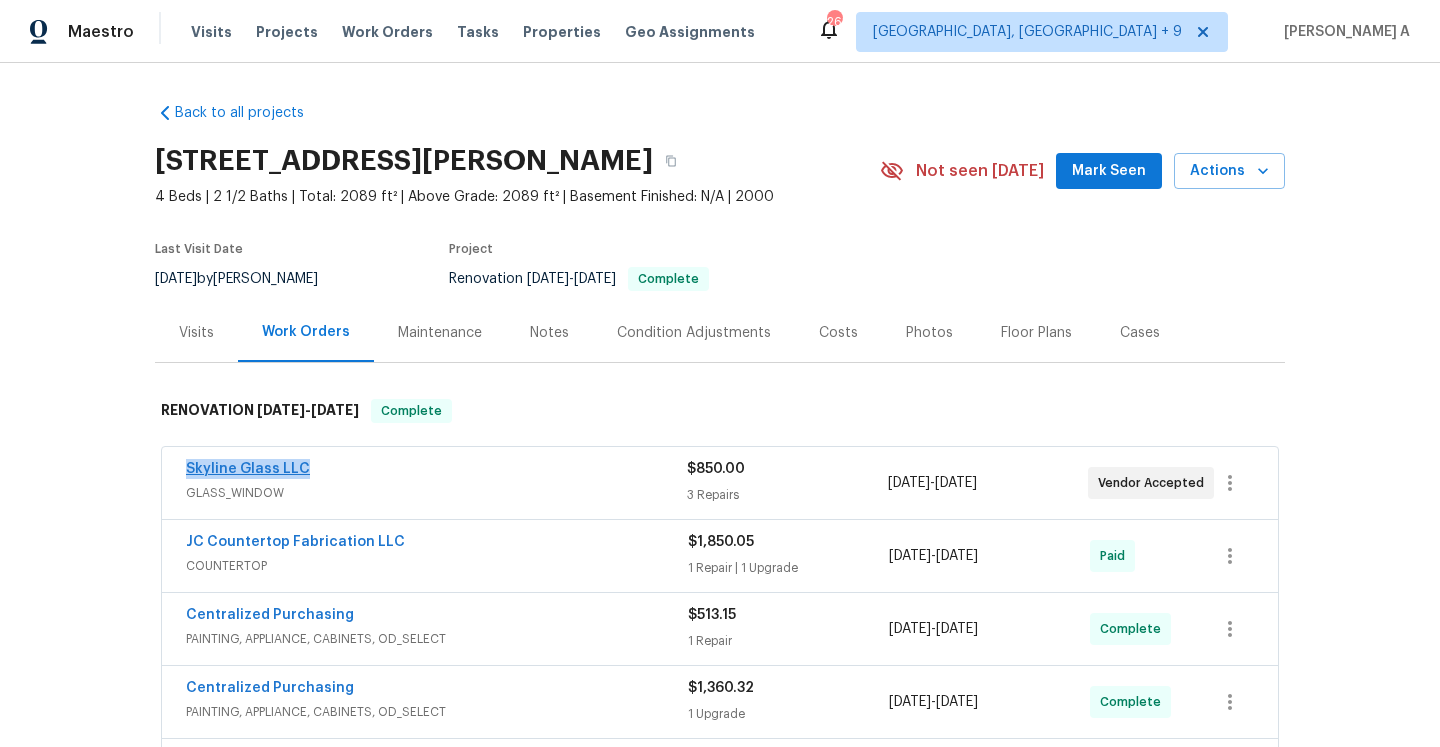 drag, startPoint x: 321, startPoint y: 471, endPoint x: 188, endPoint y: 472, distance: 133.00375 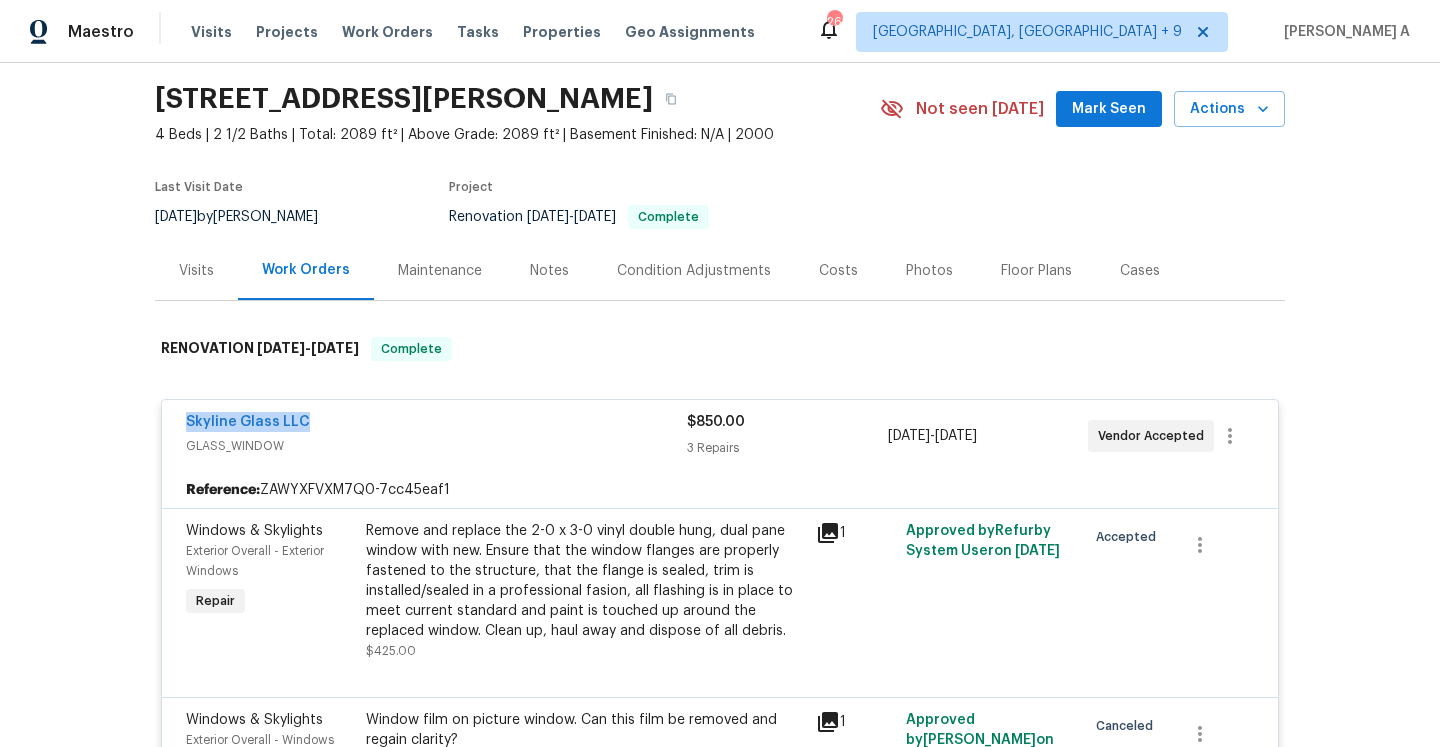 scroll, scrollTop: 60, scrollLeft: 0, axis: vertical 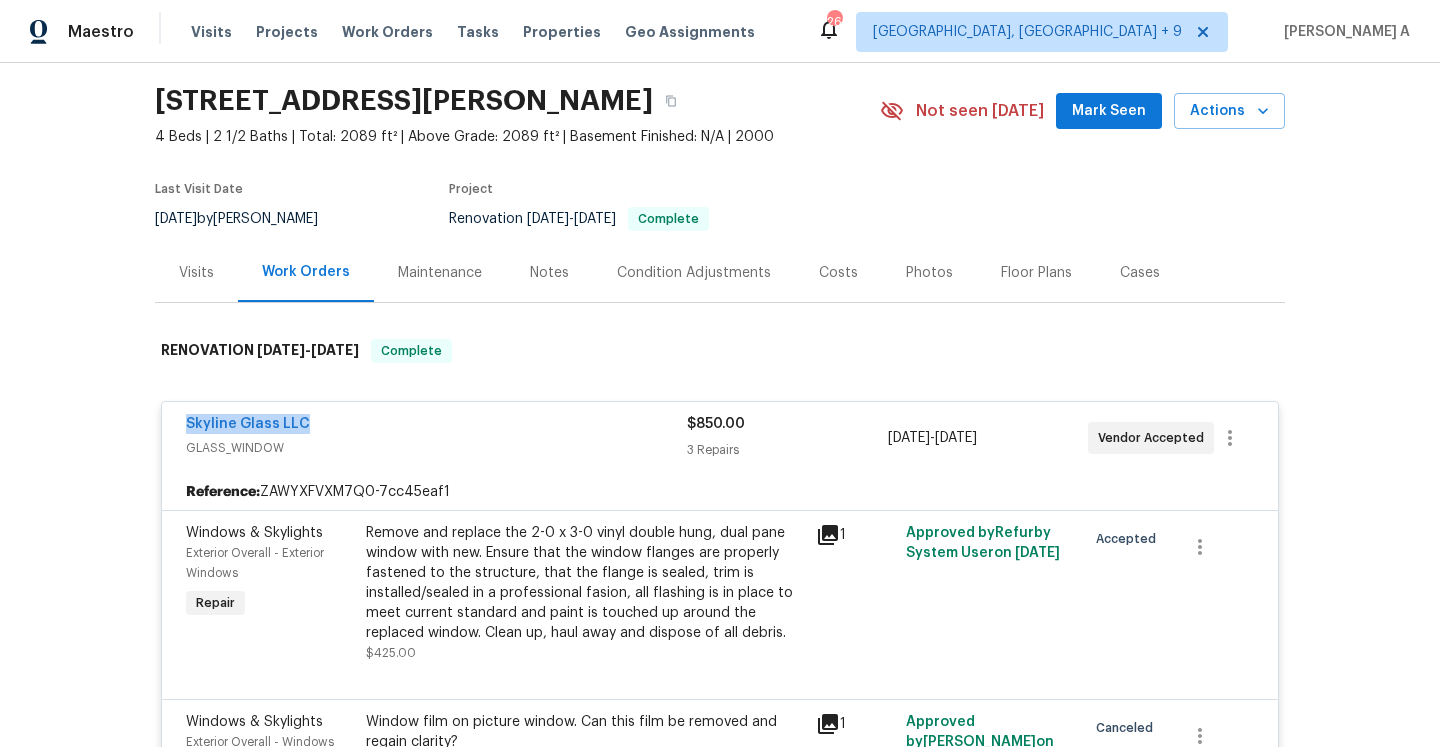 copy on "Skyline Glass LLC" 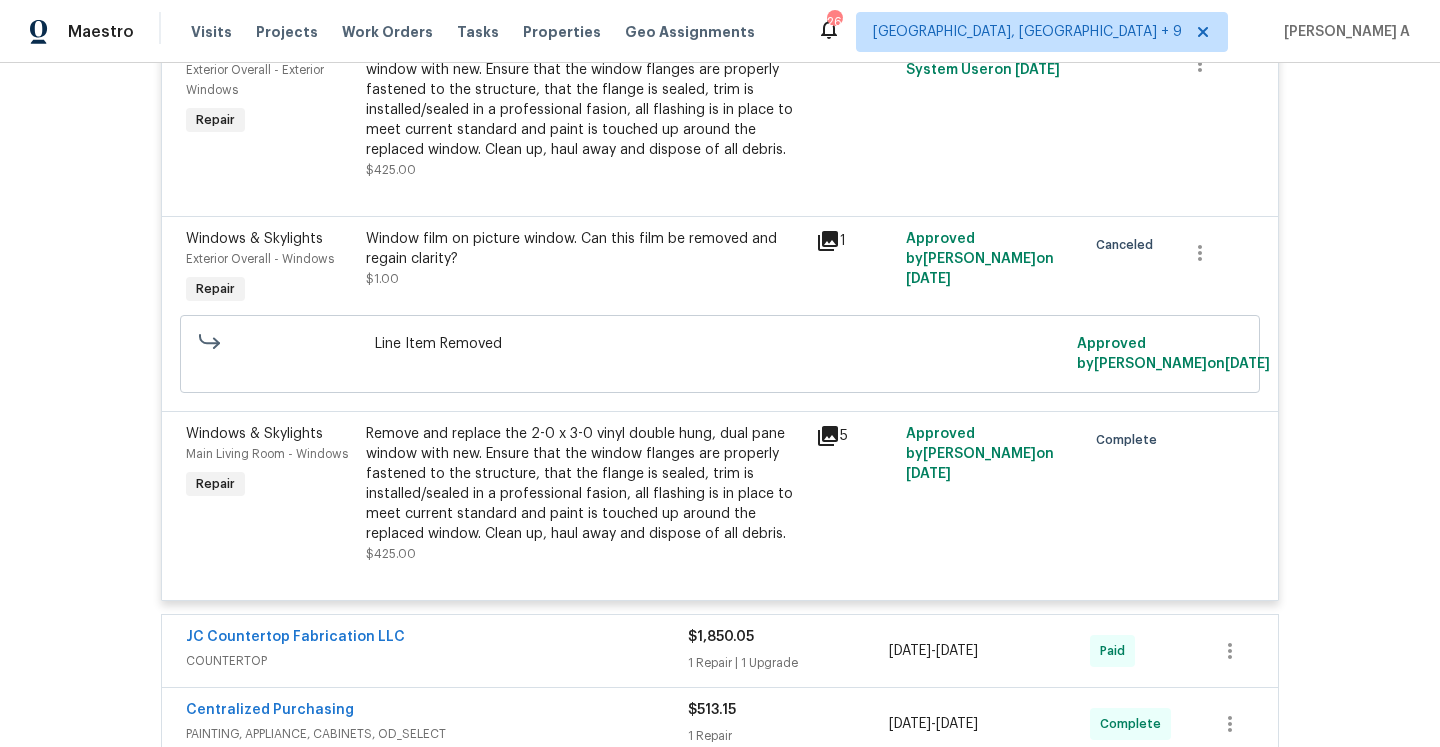 scroll, scrollTop: 576, scrollLeft: 0, axis: vertical 